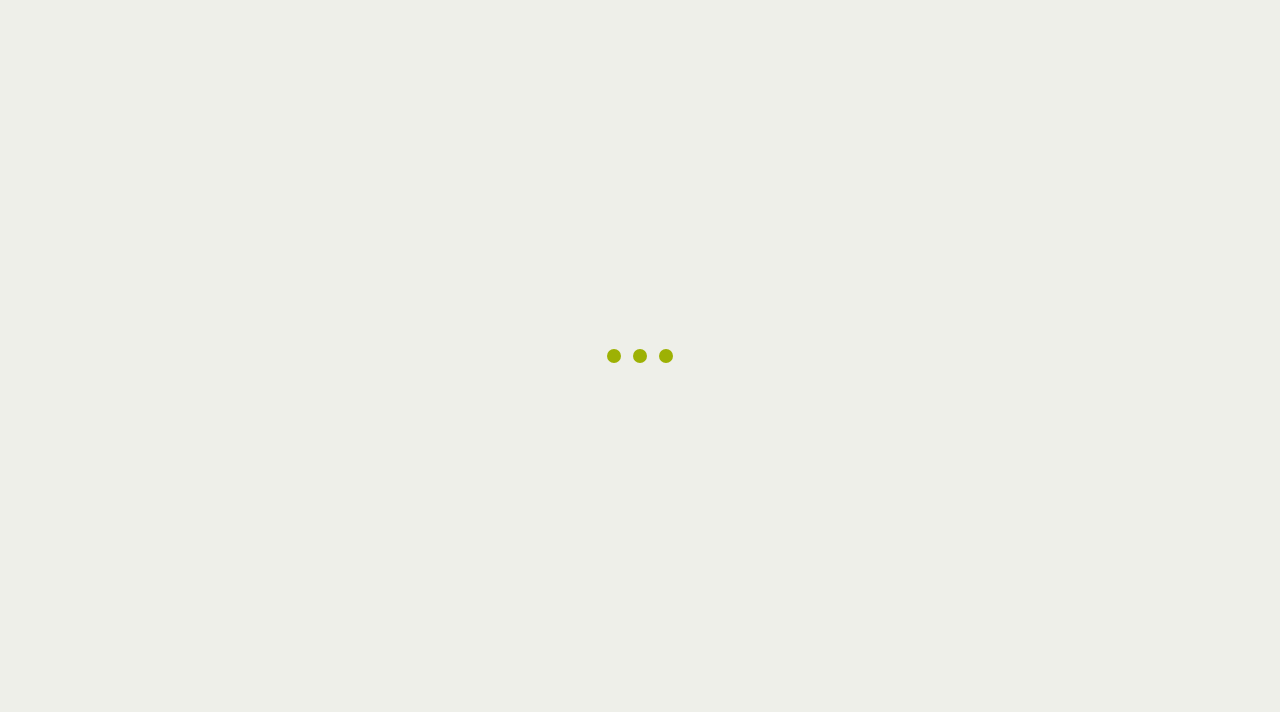 scroll, scrollTop: 0, scrollLeft: 0, axis: both 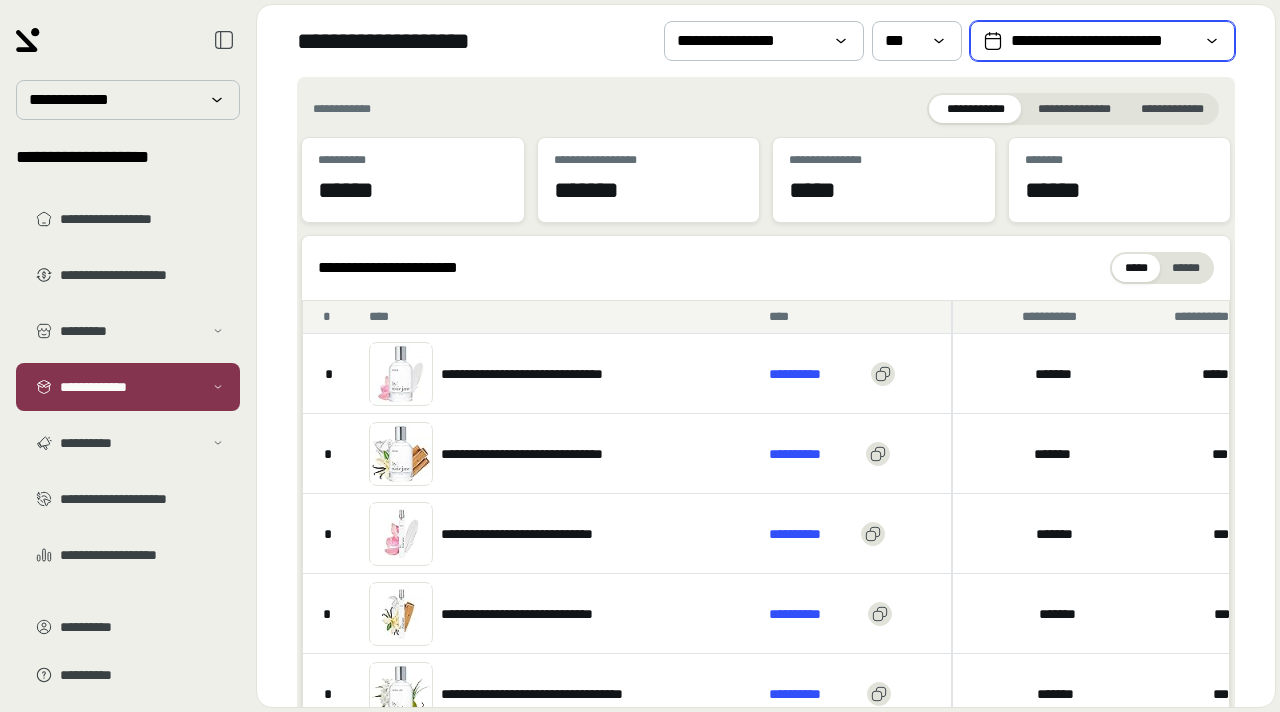 click on "**********" at bounding box center (1102, 41) 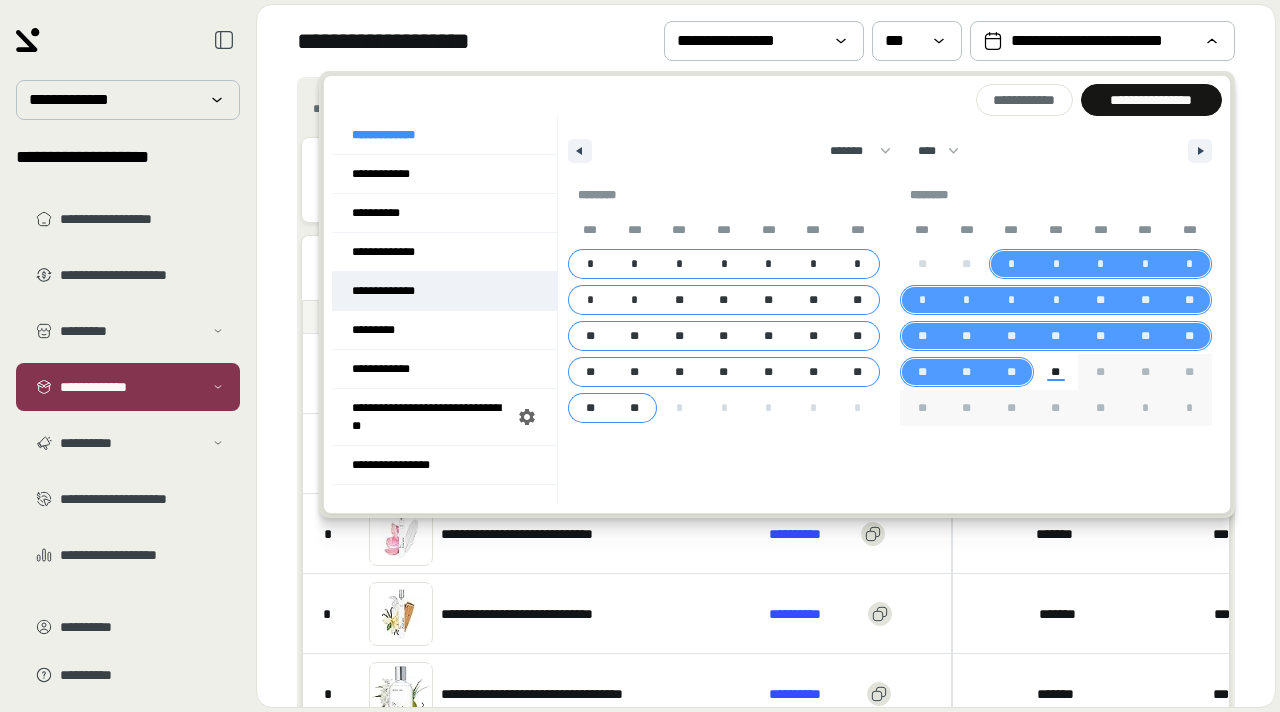 click on "**********" at bounding box center [444, 291] 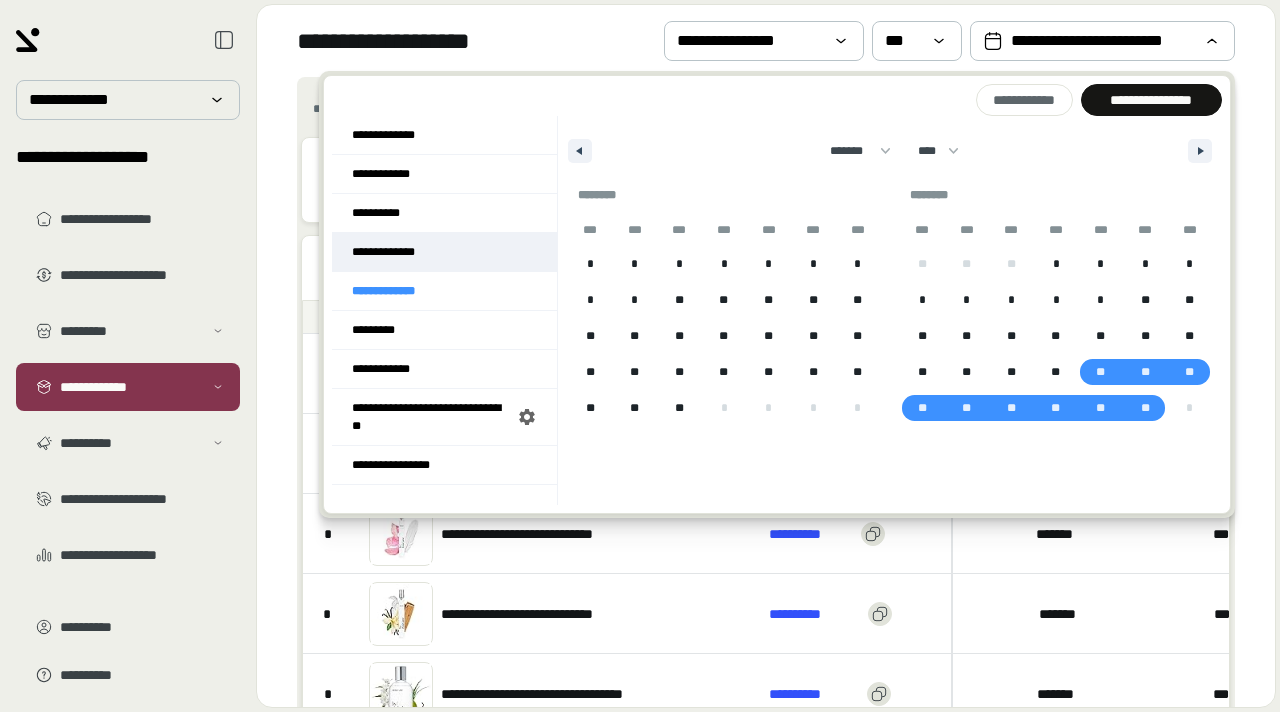 click on "**********" at bounding box center [444, 252] 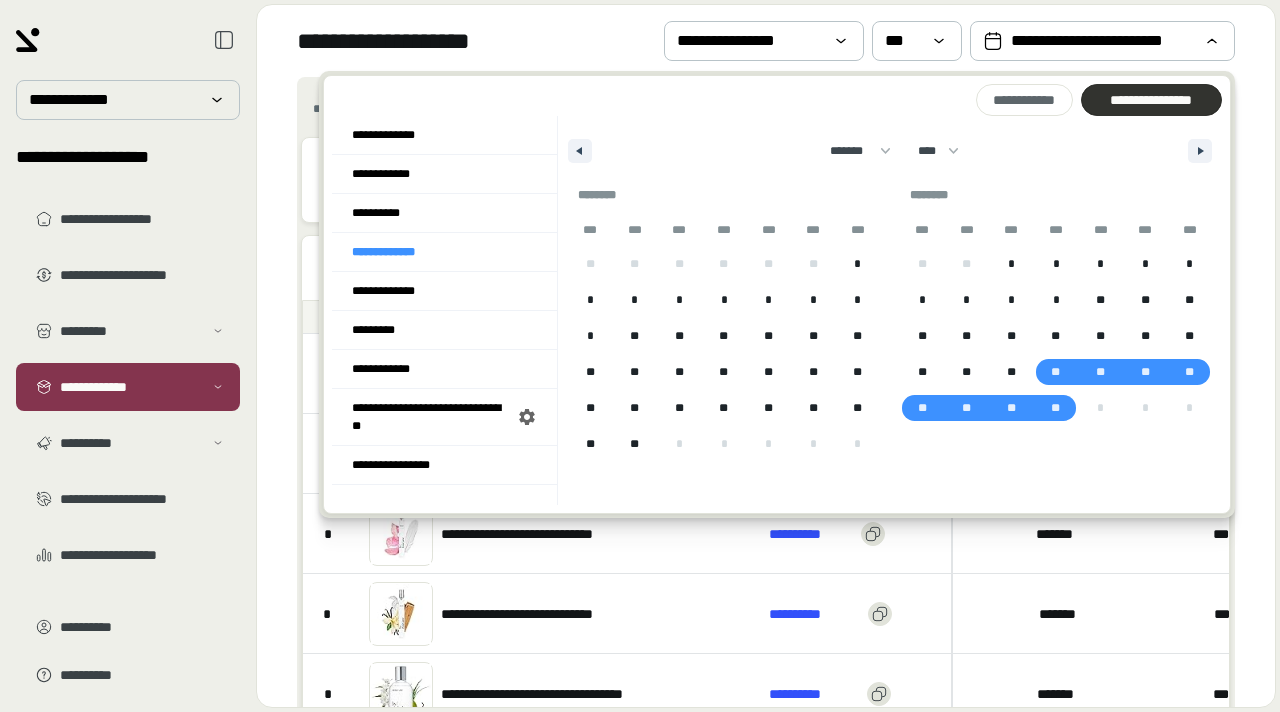 click on "**********" at bounding box center (1151, 100) 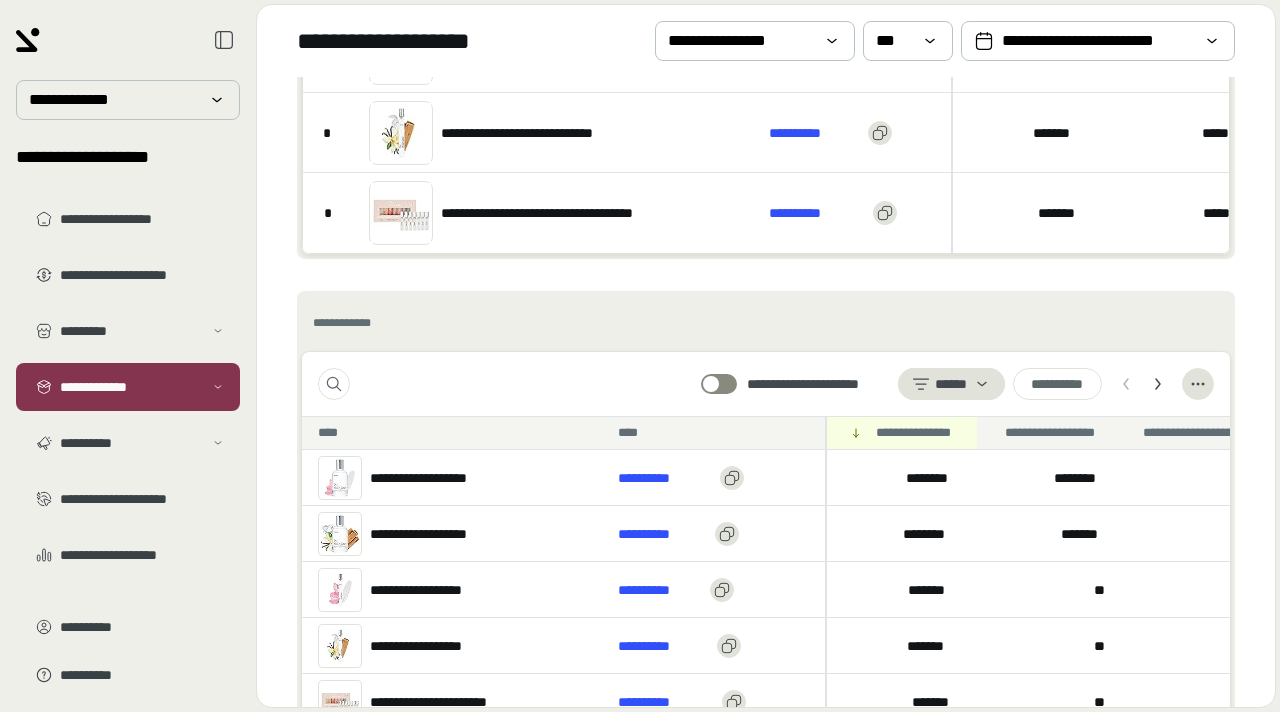 scroll, scrollTop: 494, scrollLeft: 0, axis: vertical 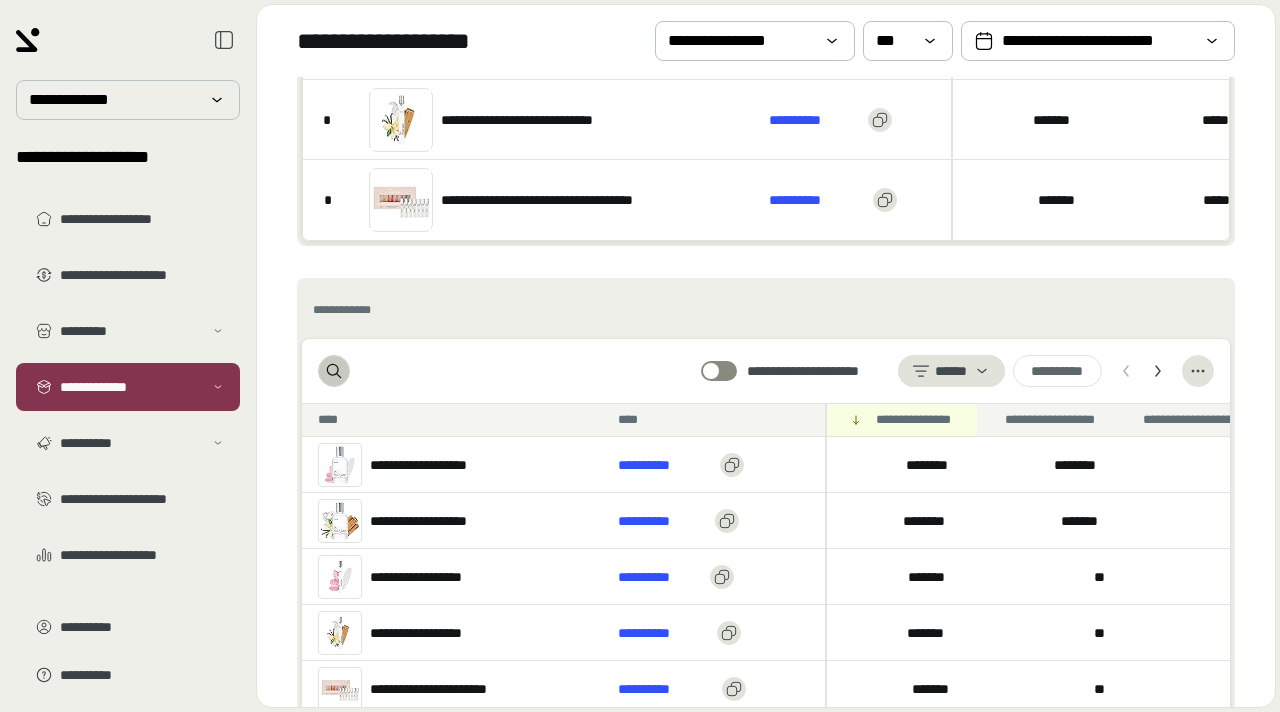 click 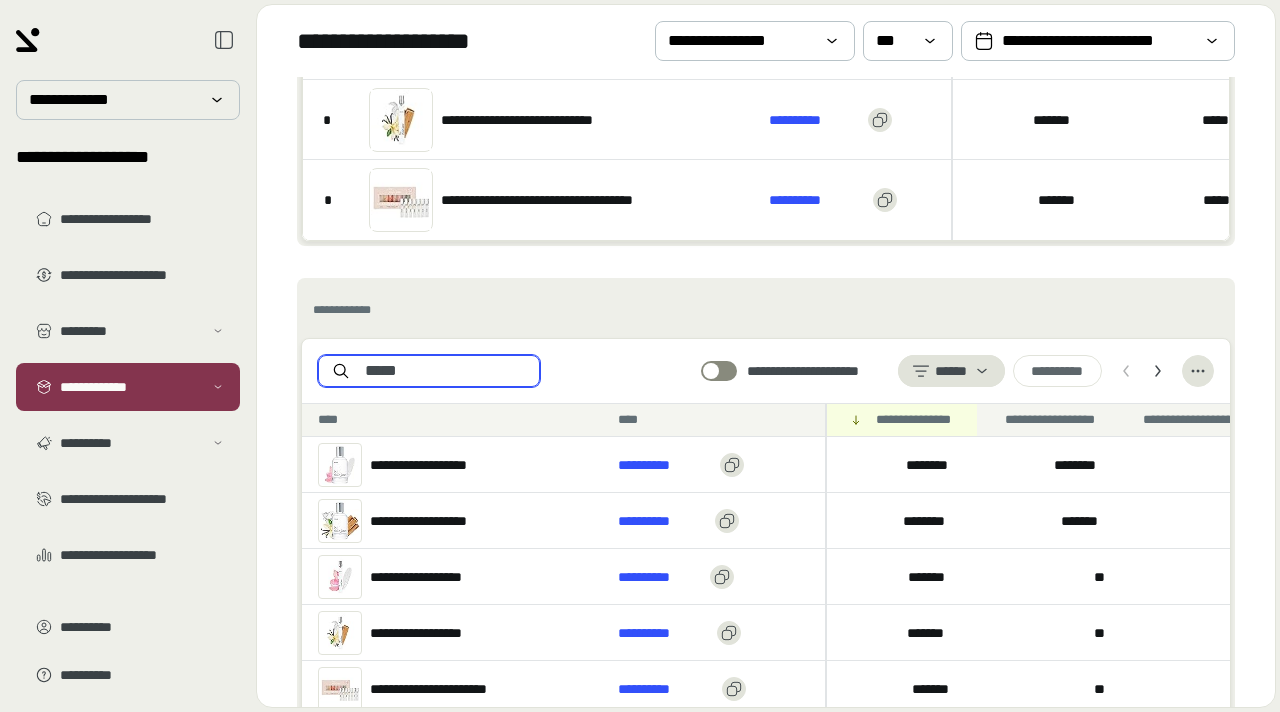 type on "*****" 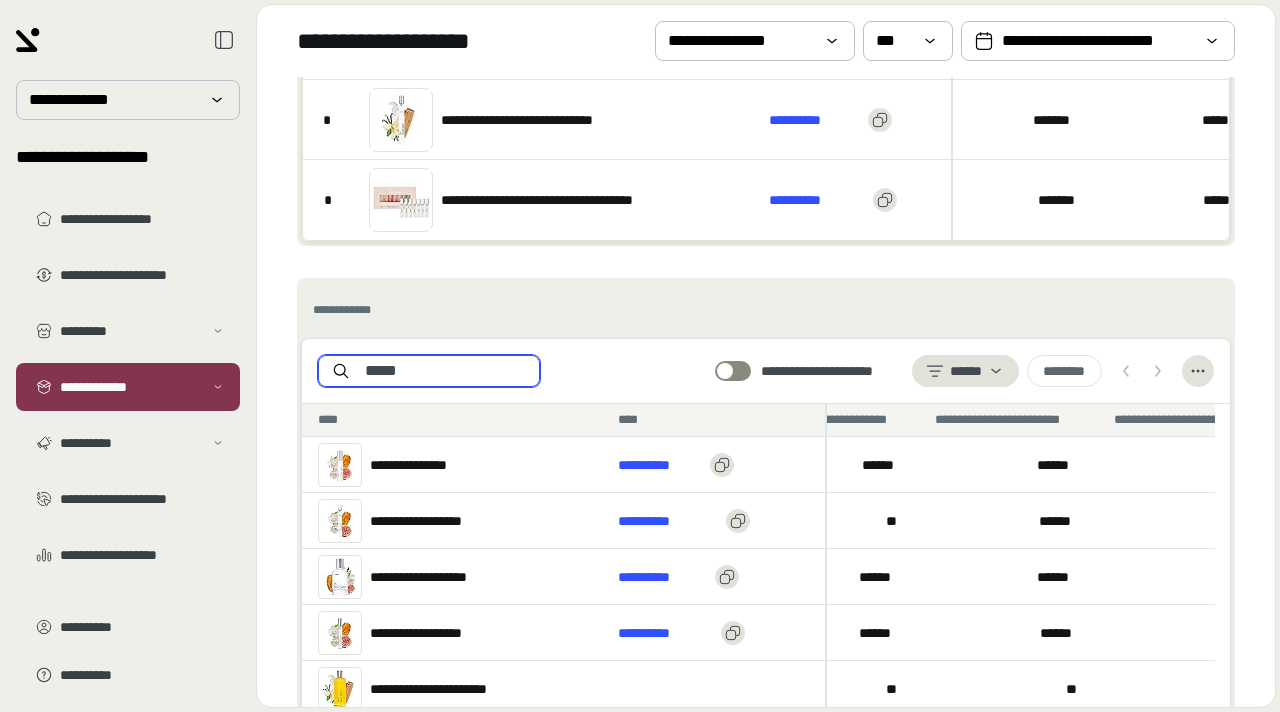 scroll, scrollTop: 0, scrollLeft: 210, axis: horizontal 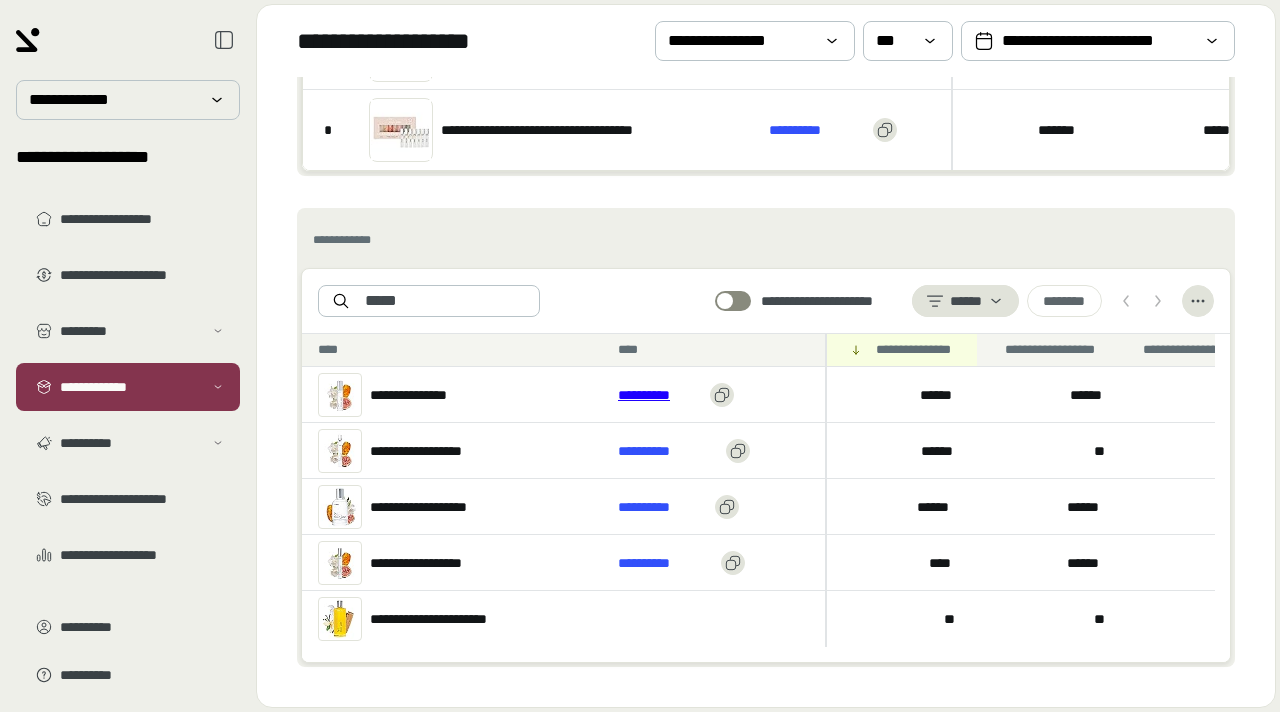 click on "**********" at bounding box center [660, 395] 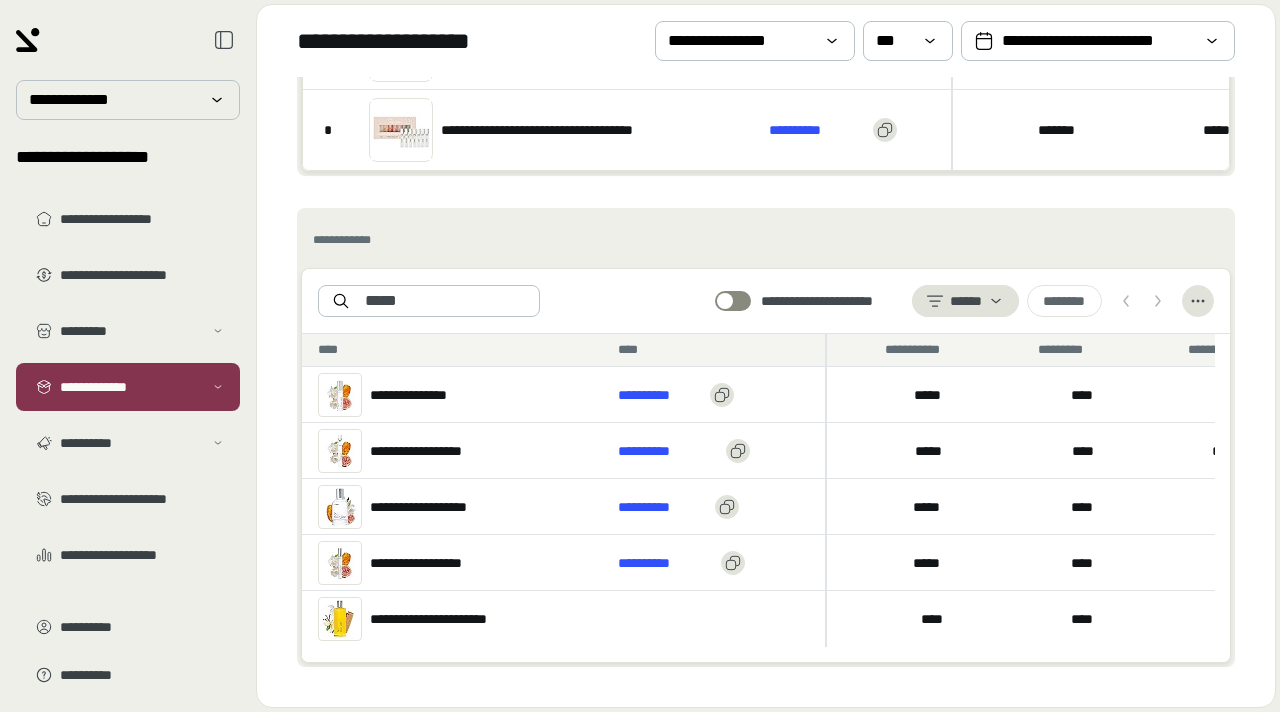 scroll, scrollTop: 0, scrollLeft: 1559, axis: horizontal 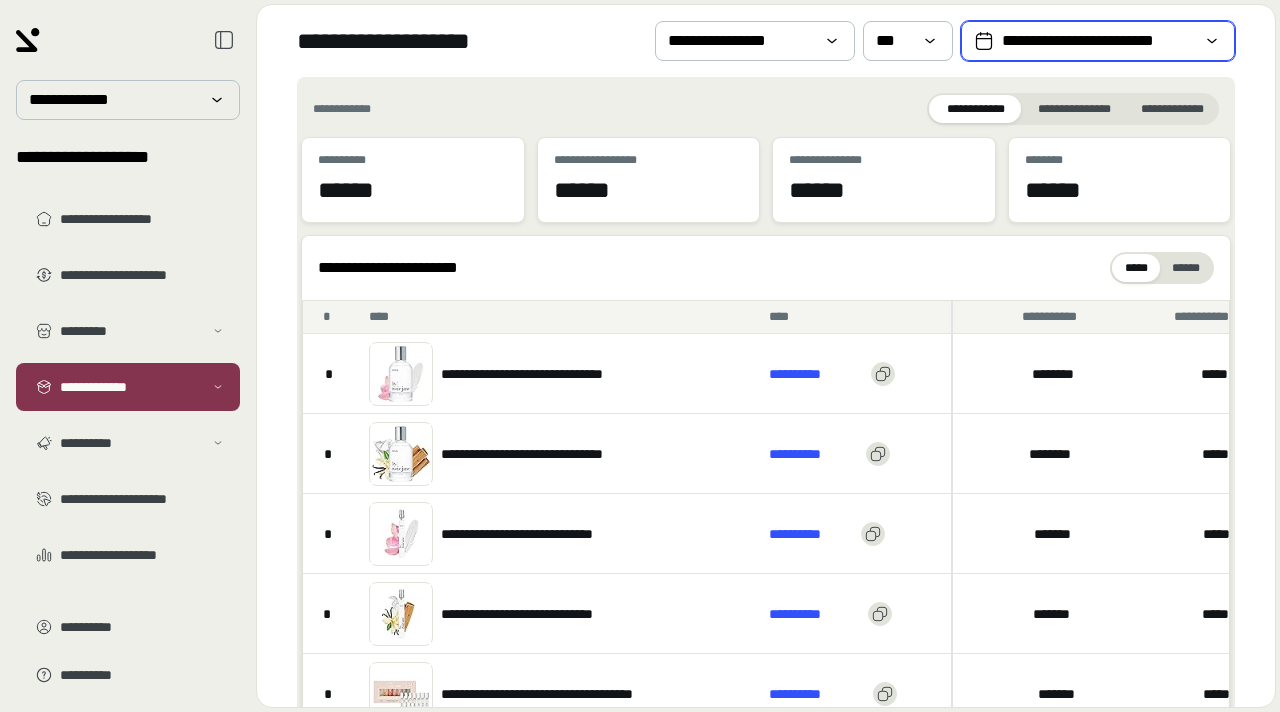 click on "**********" at bounding box center (1098, 41) 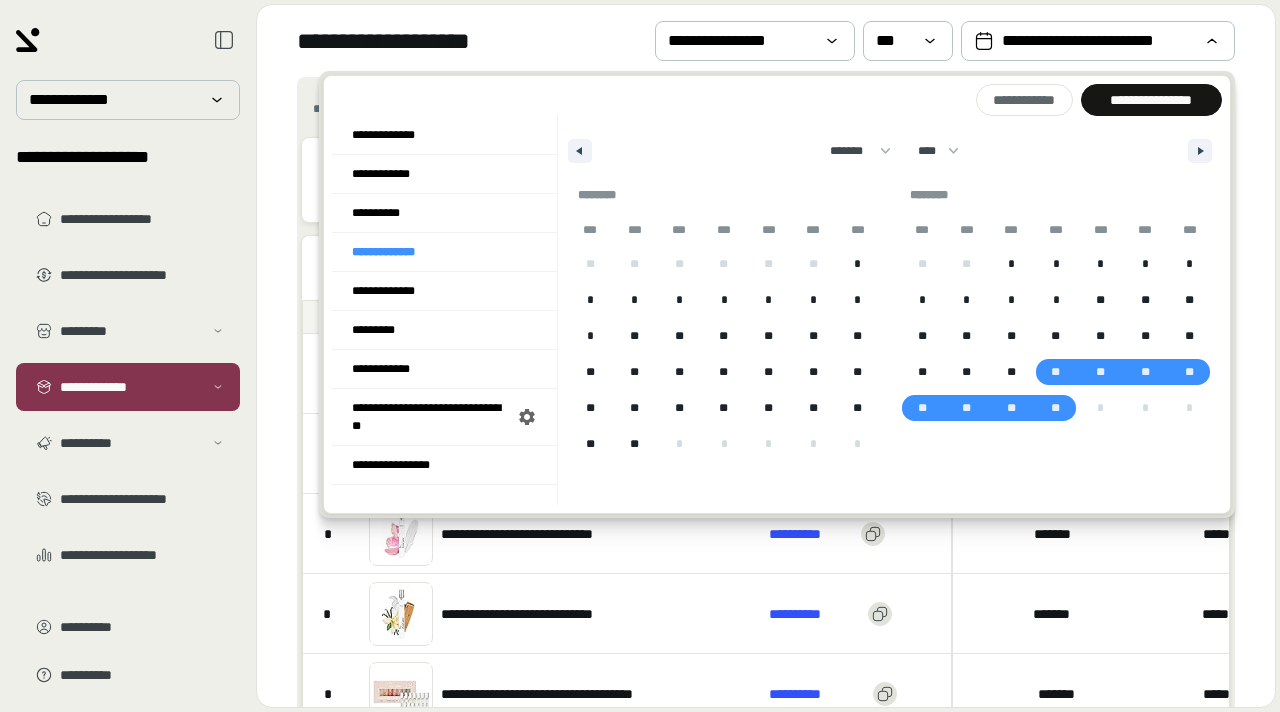 click on "**********" at bounding box center (766, 41) 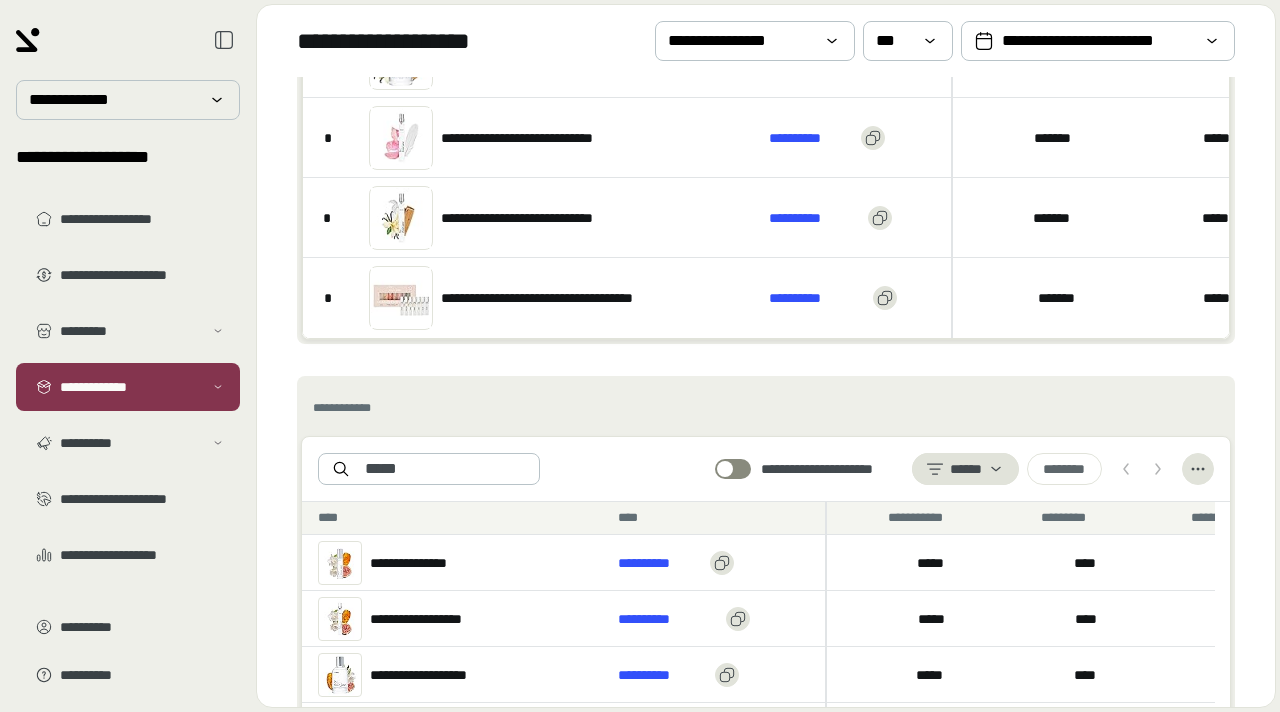 scroll, scrollTop: 579, scrollLeft: 0, axis: vertical 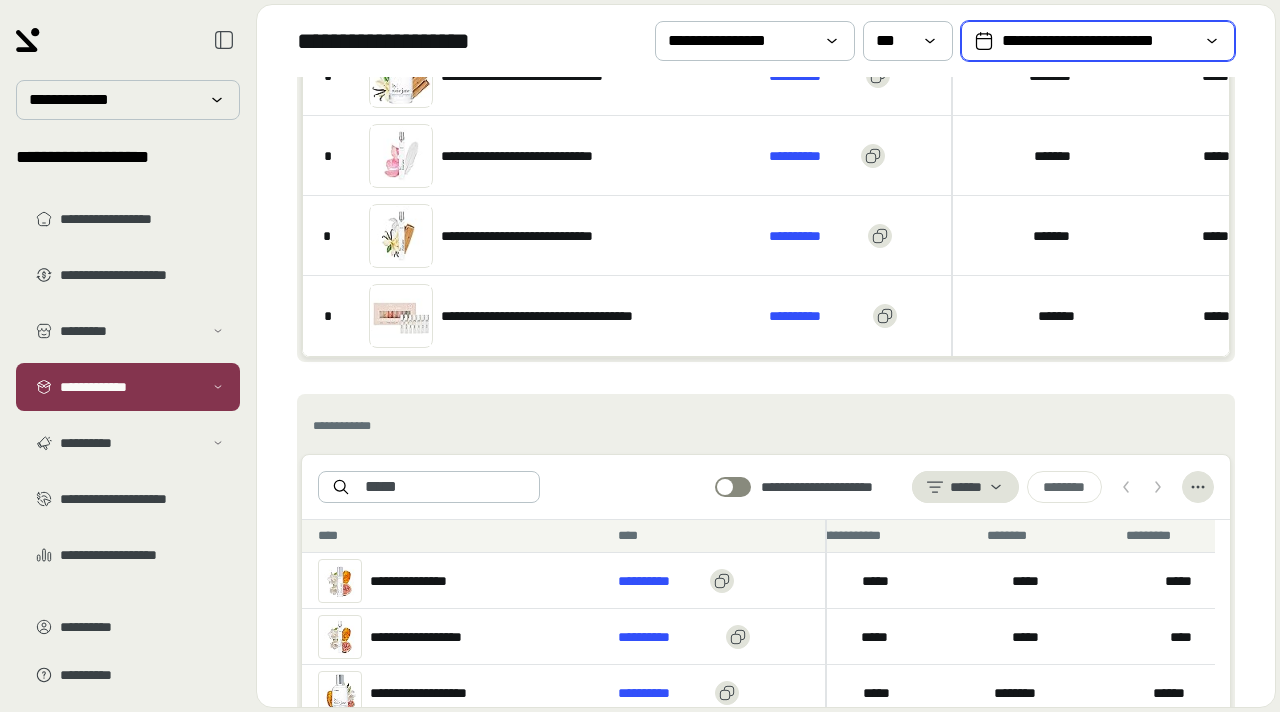 click on "**********" at bounding box center (1098, 41) 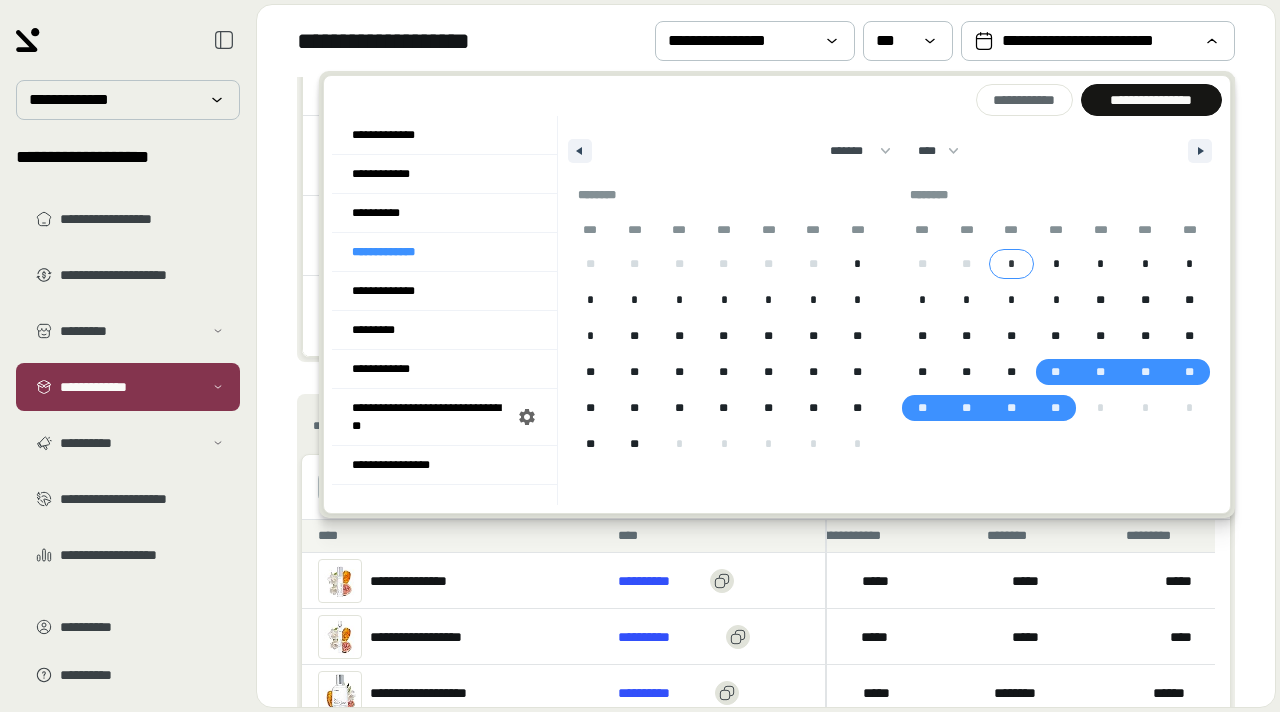 click on "*" at bounding box center [1011, 264] 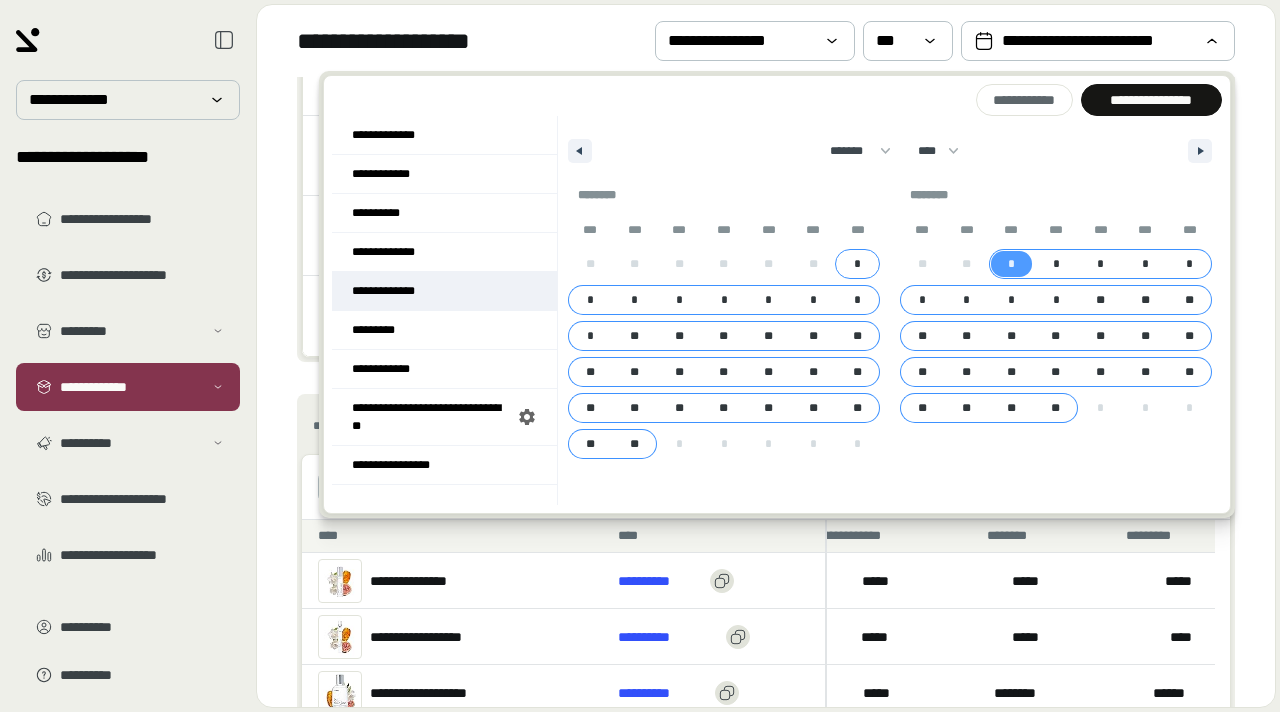 click on "**********" at bounding box center [444, 291] 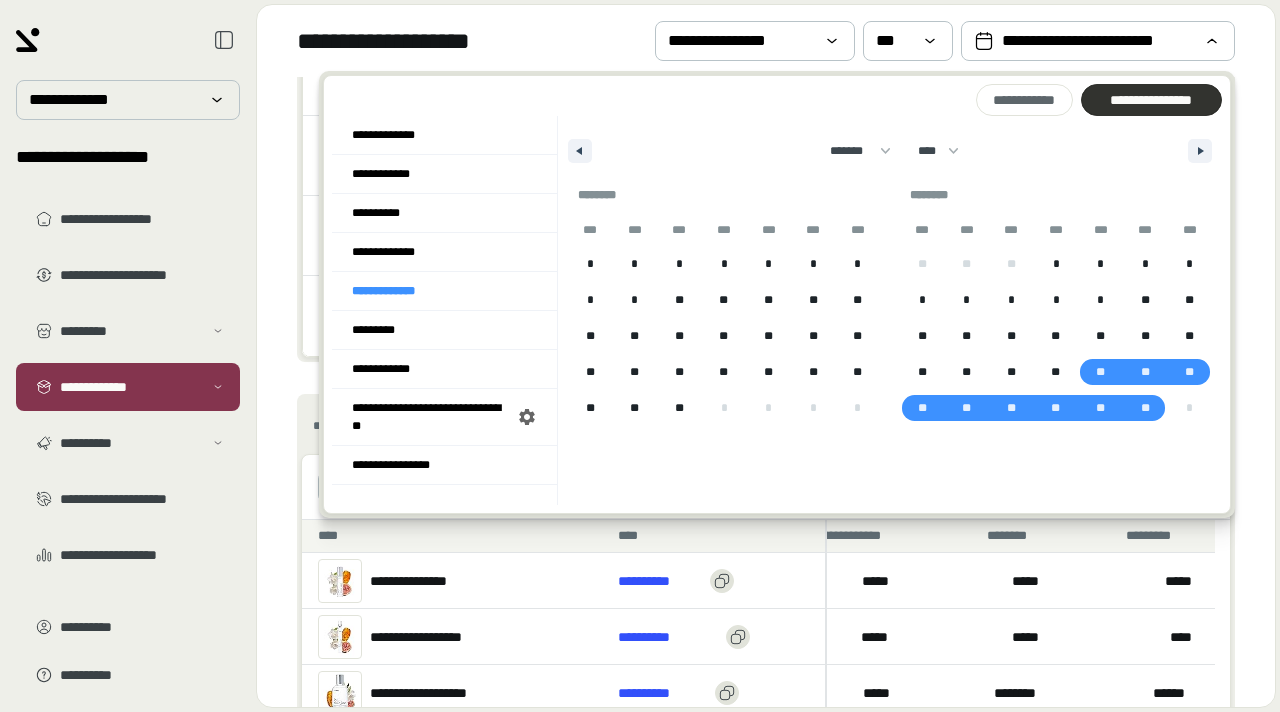 click on "**********" at bounding box center [1151, 100] 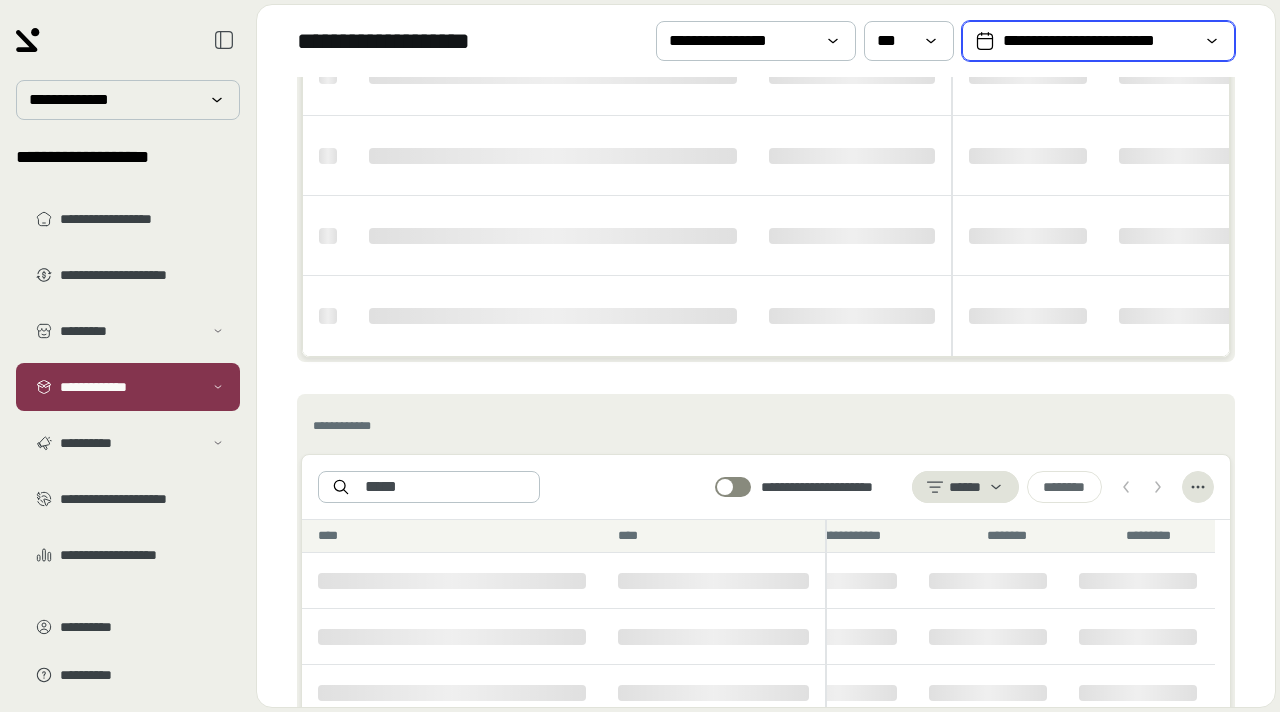click on "**********" at bounding box center (1098, 41) 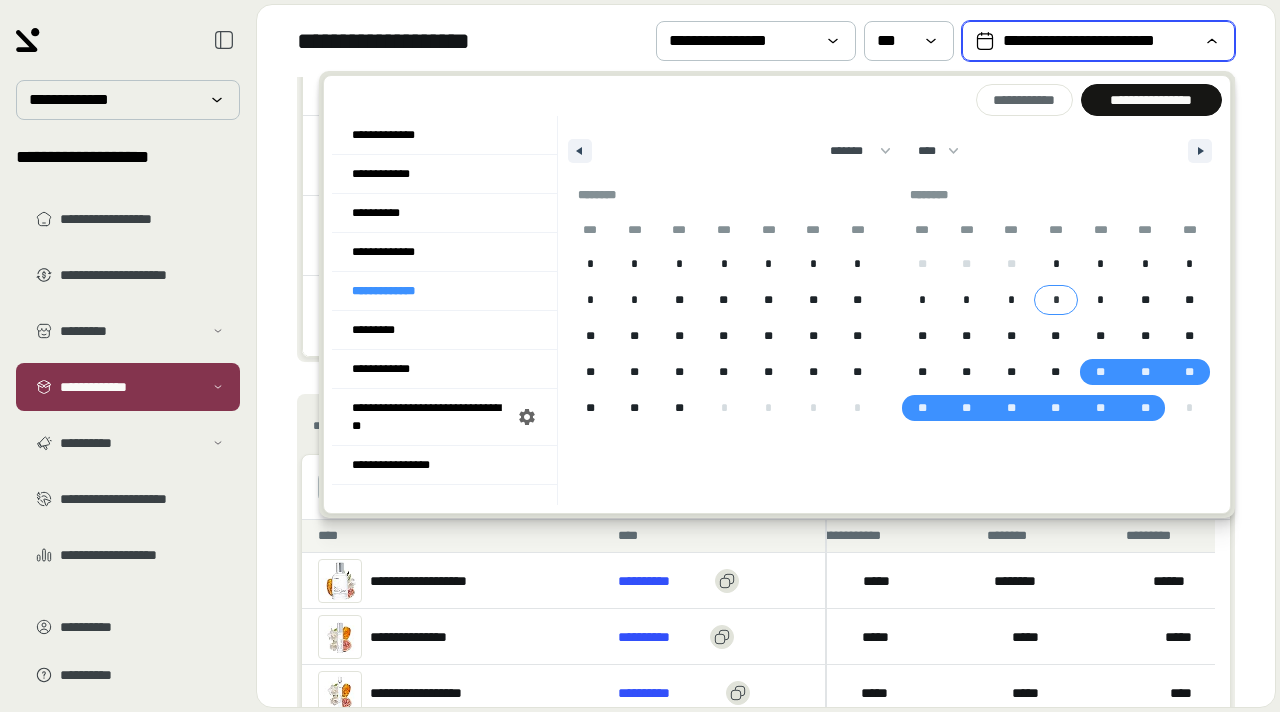 scroll, scrollTop: 0, scrollLeft: 1945, axis: horizontal 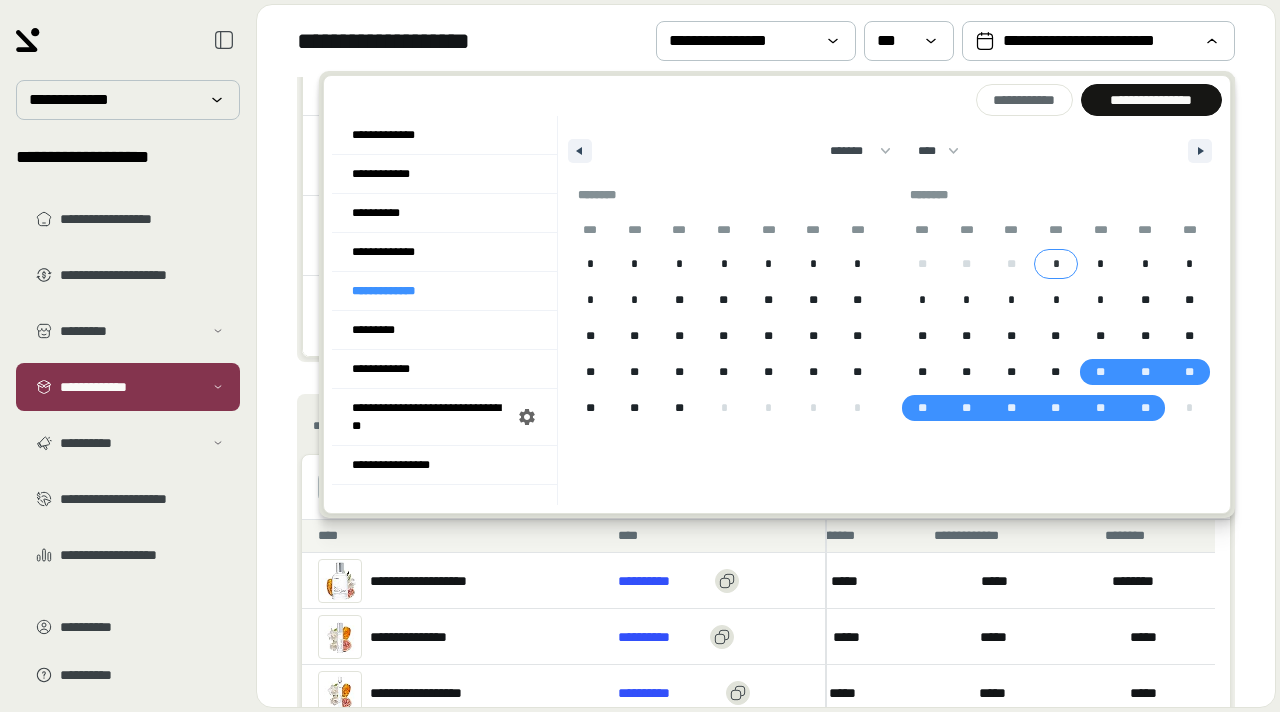 click on "*" at bounding box center (1056, 264) 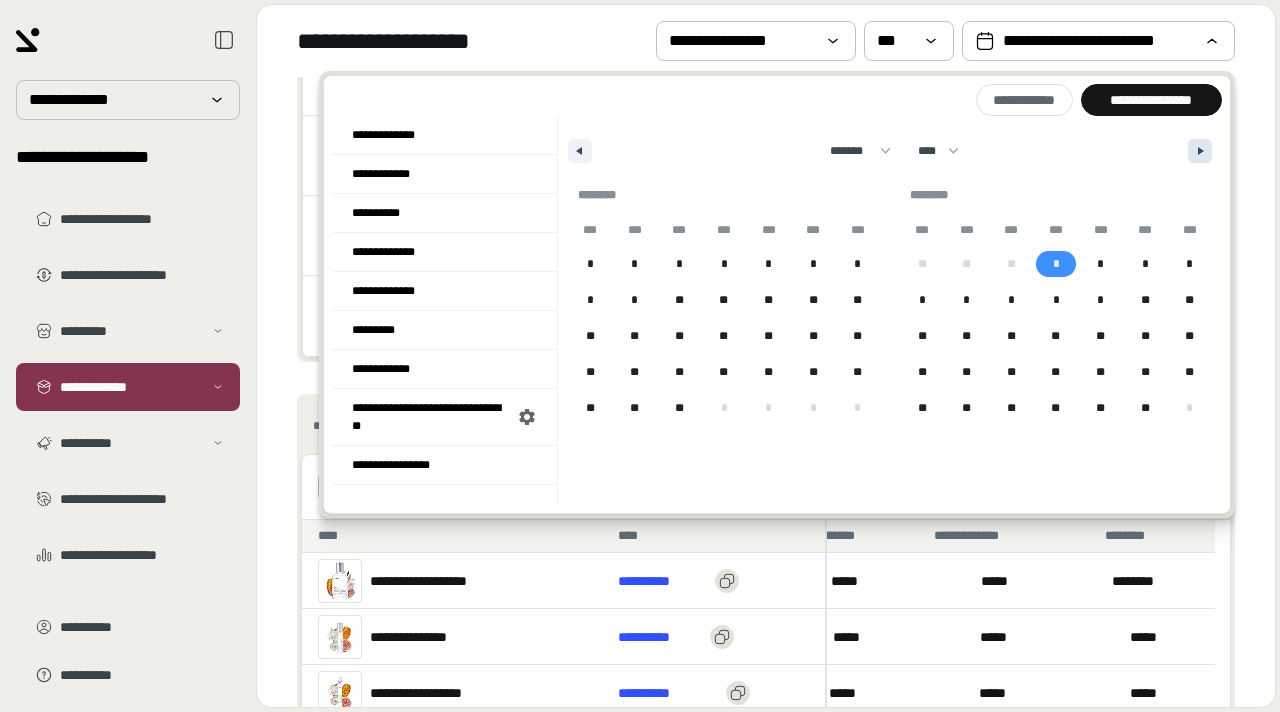 click at bounding box center (1200, 151) 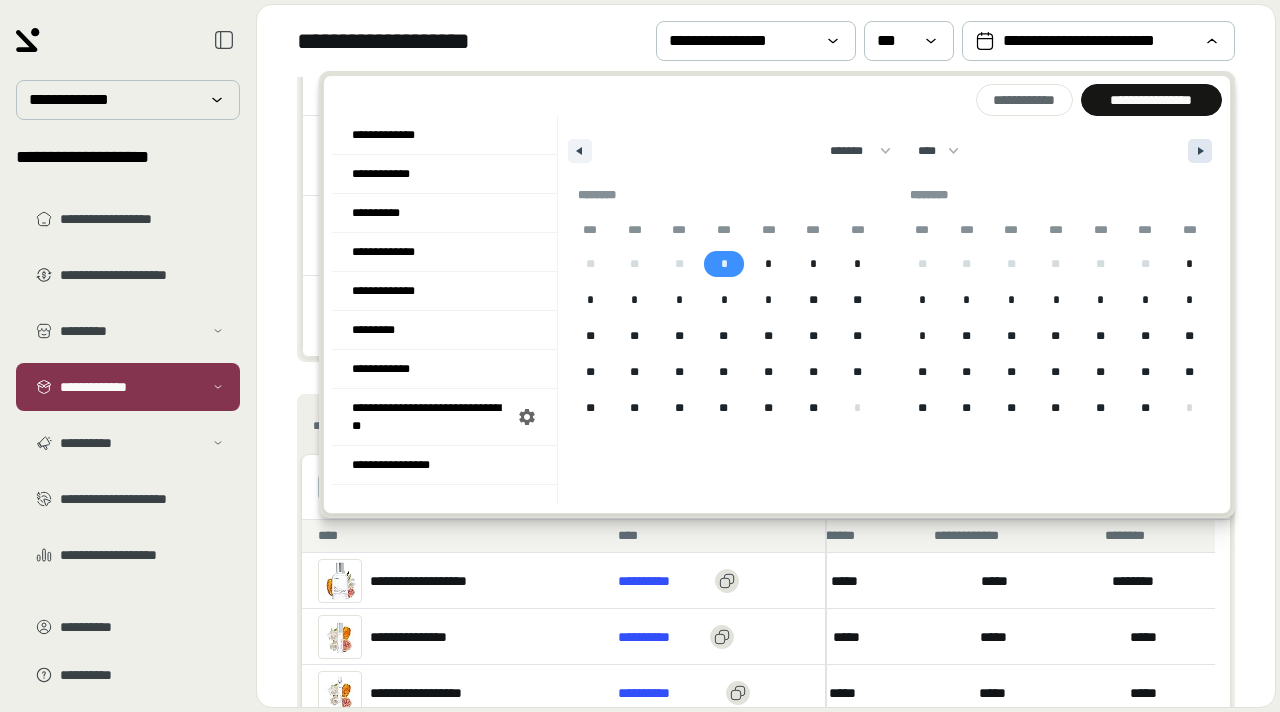 click at bounding box center [1200, 151] 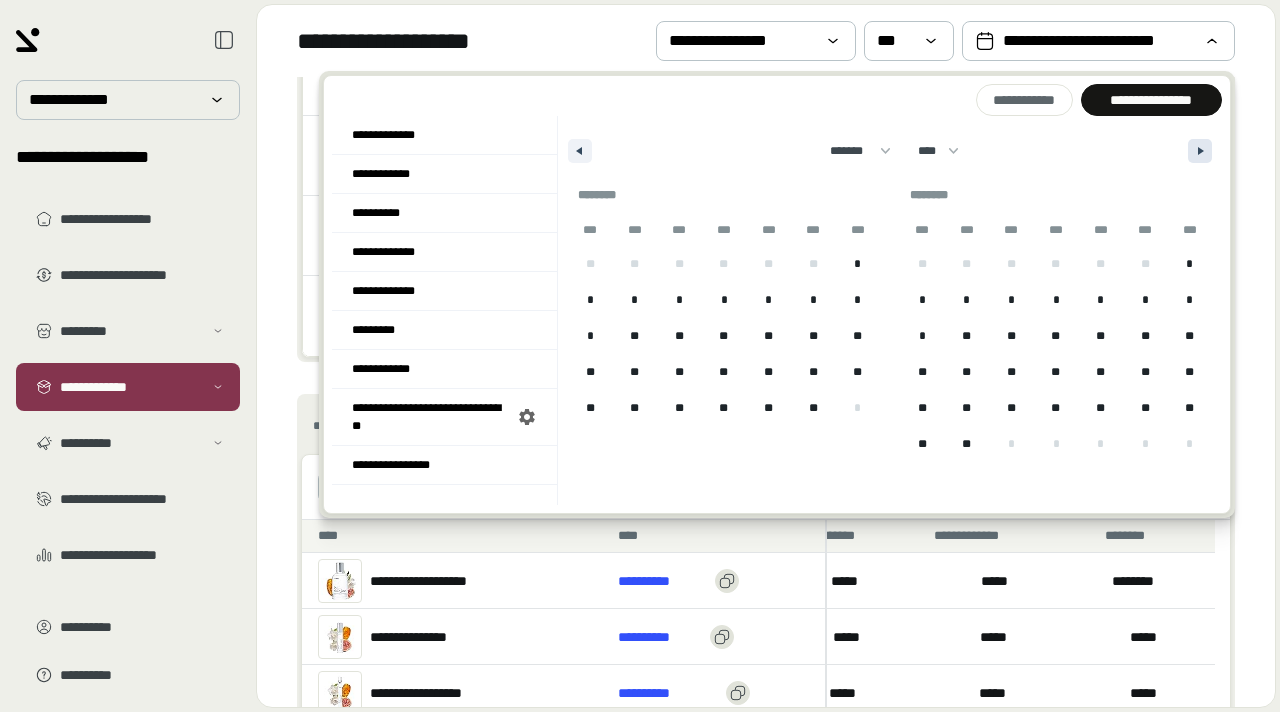 click at bounding box center [1200, 151] 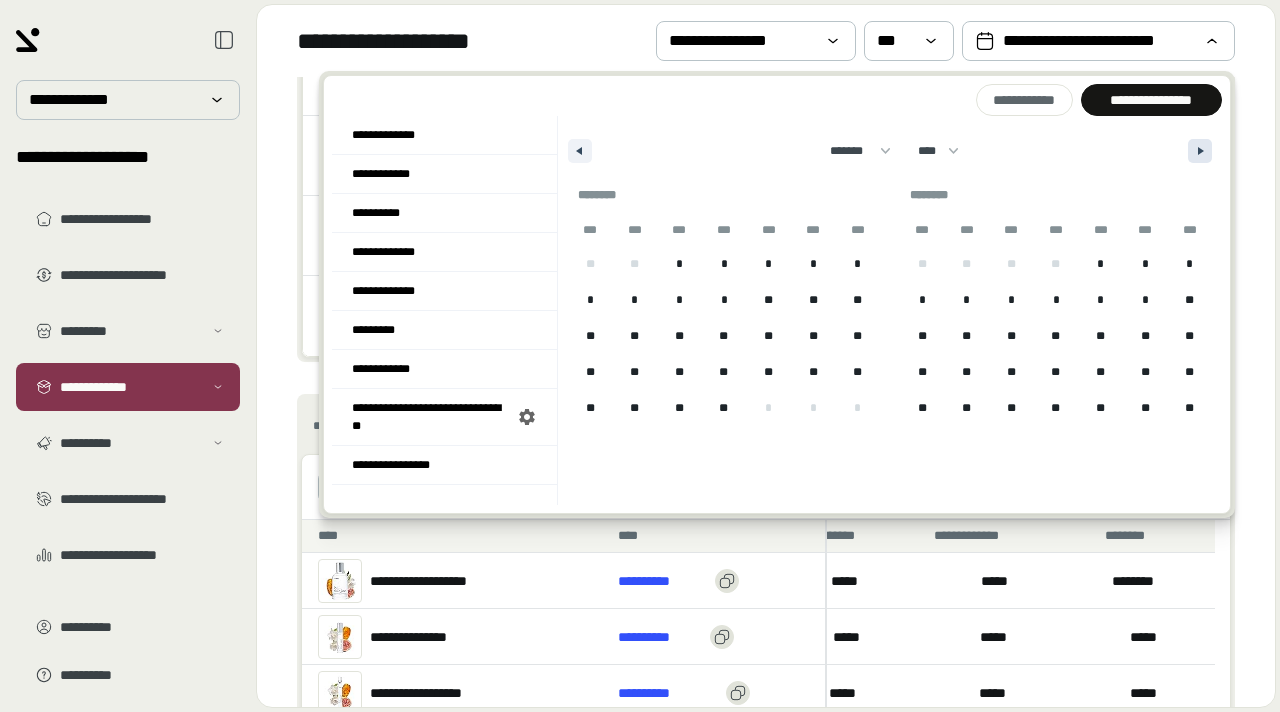click at bounding box center (1200, 151) 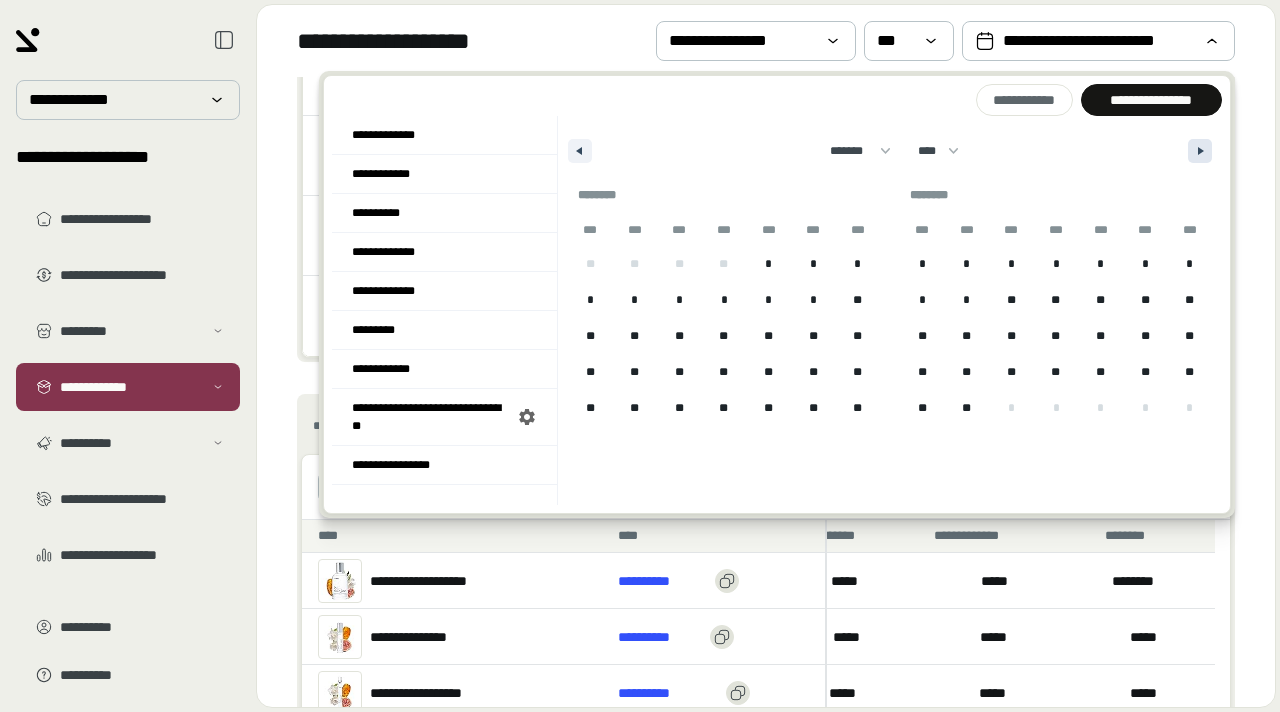 click at bounding box center (1200, 151) 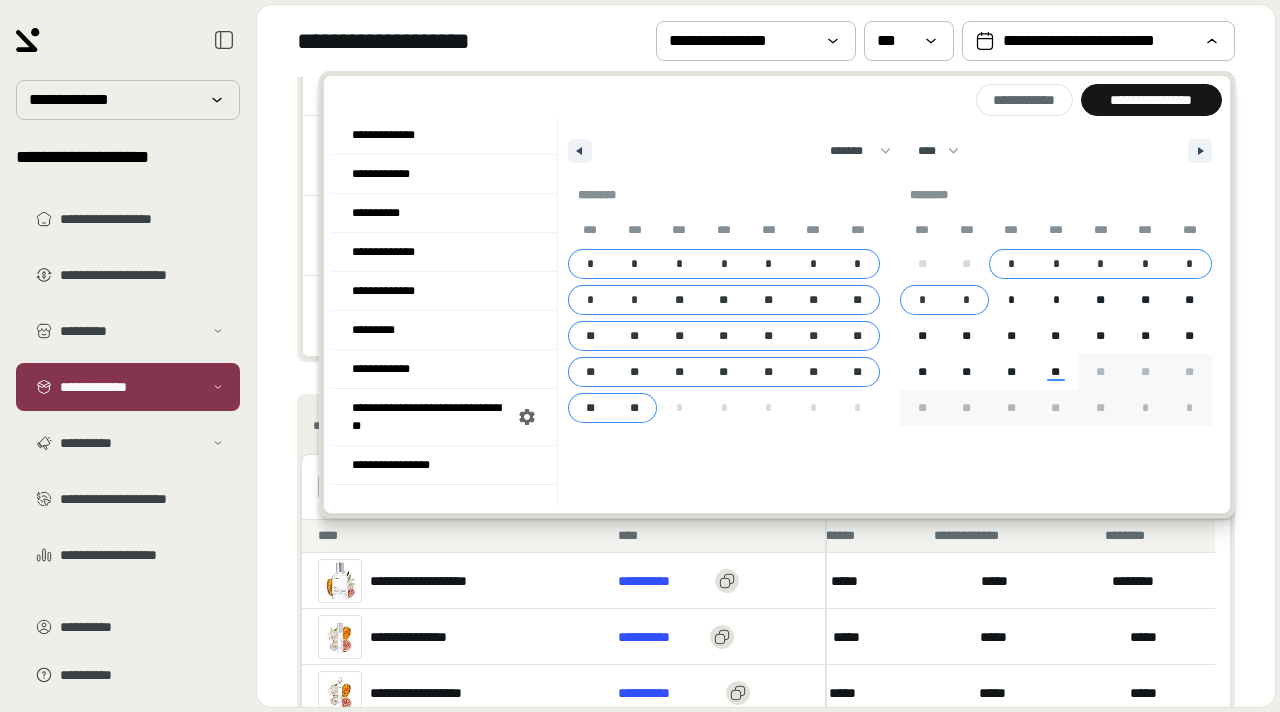 click on "*" at bounding box center (967, 300) 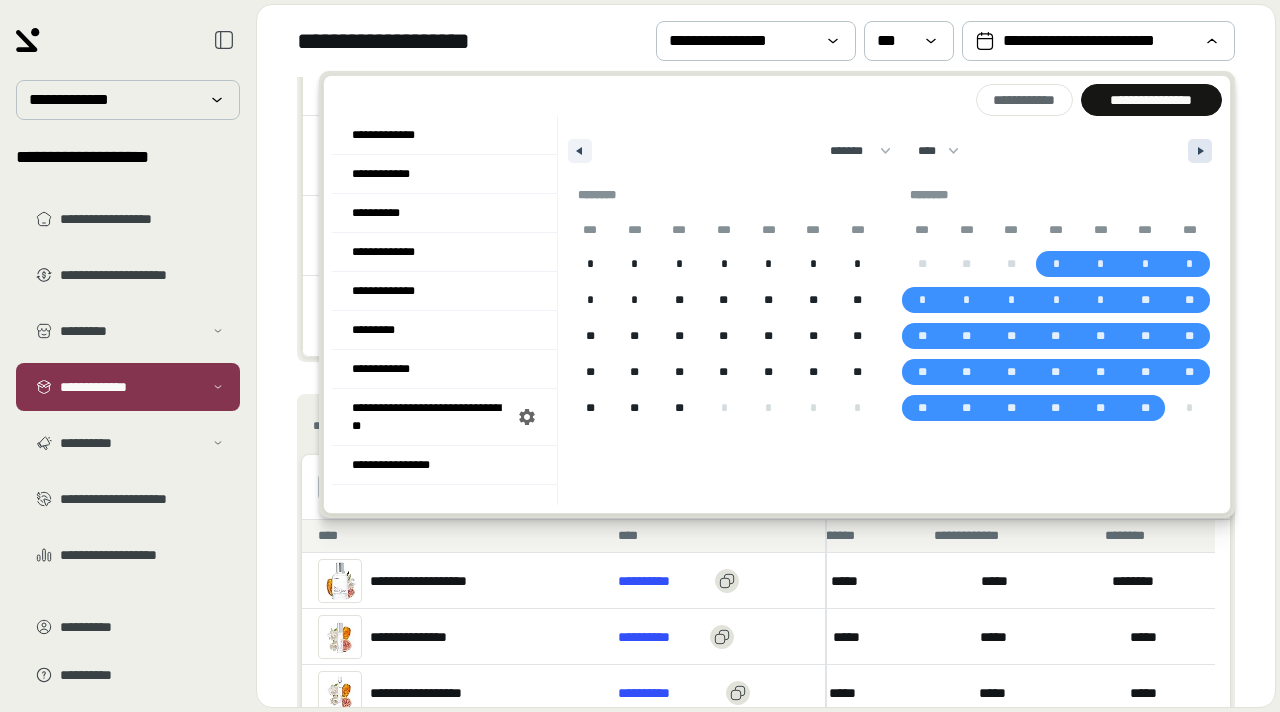 click at bounding box center (1203, 151) 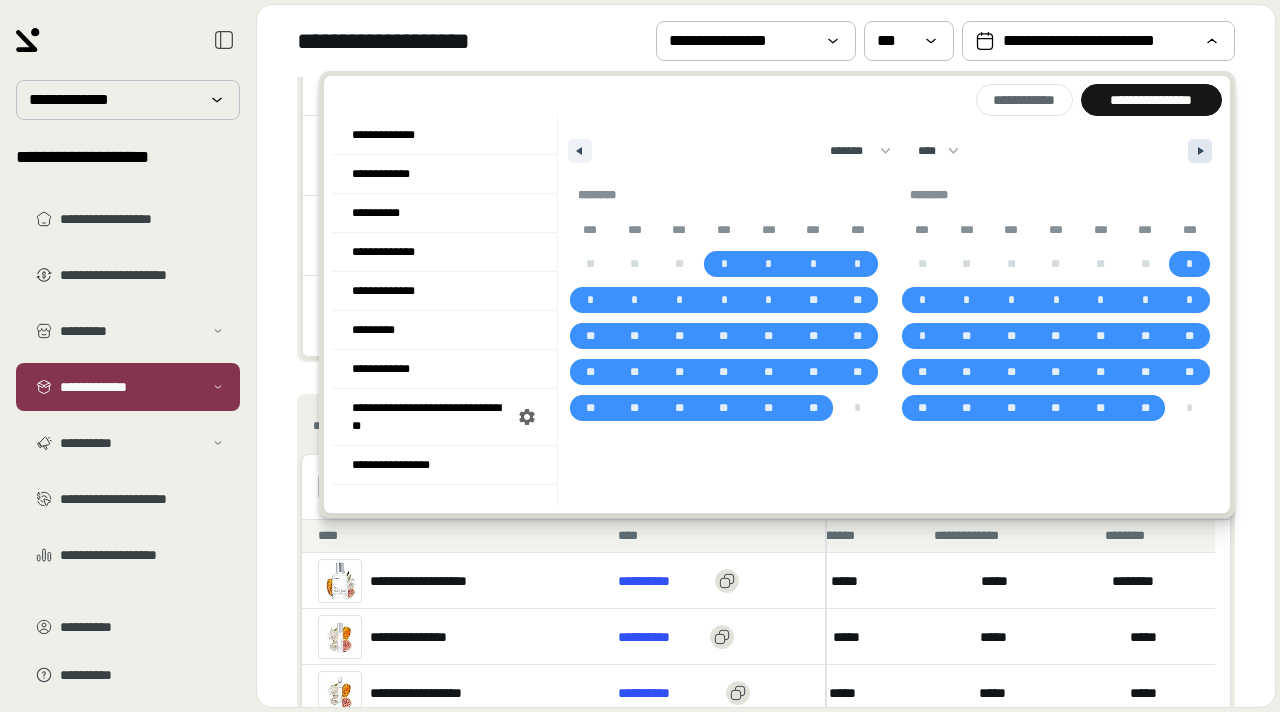 click at bounding box center (1203, 151) 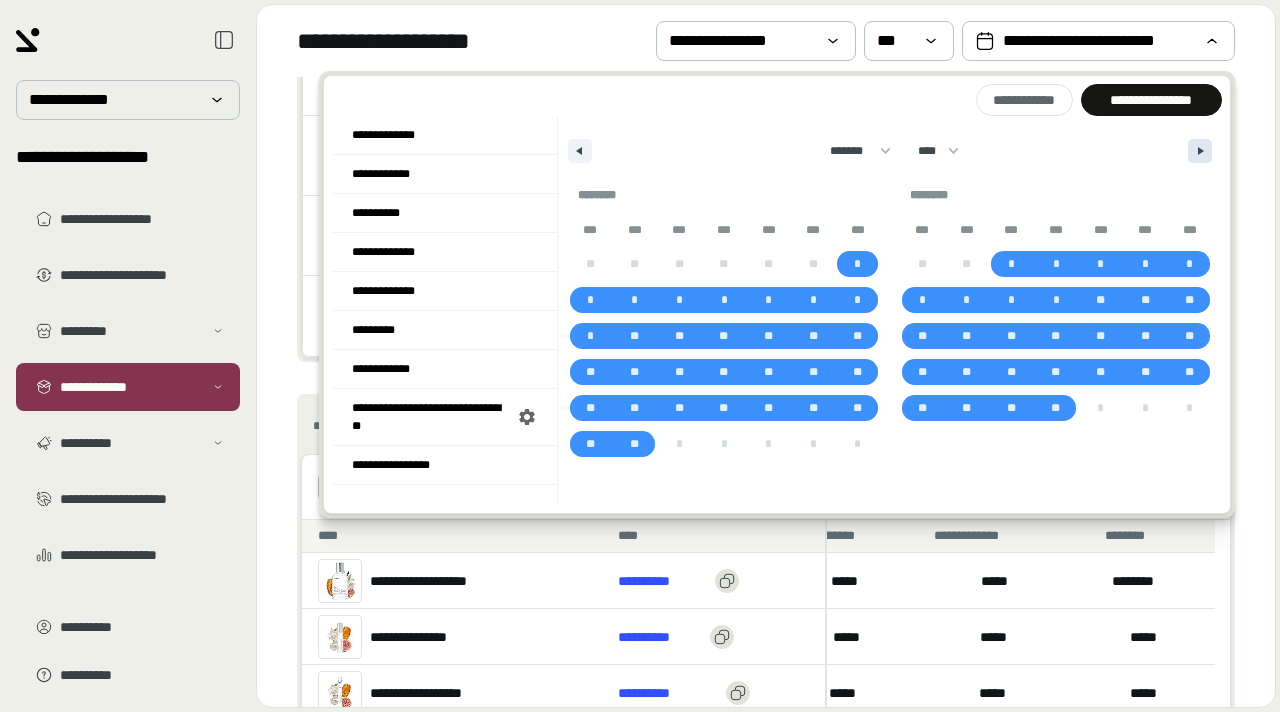click at bounding box center [1203, 151] 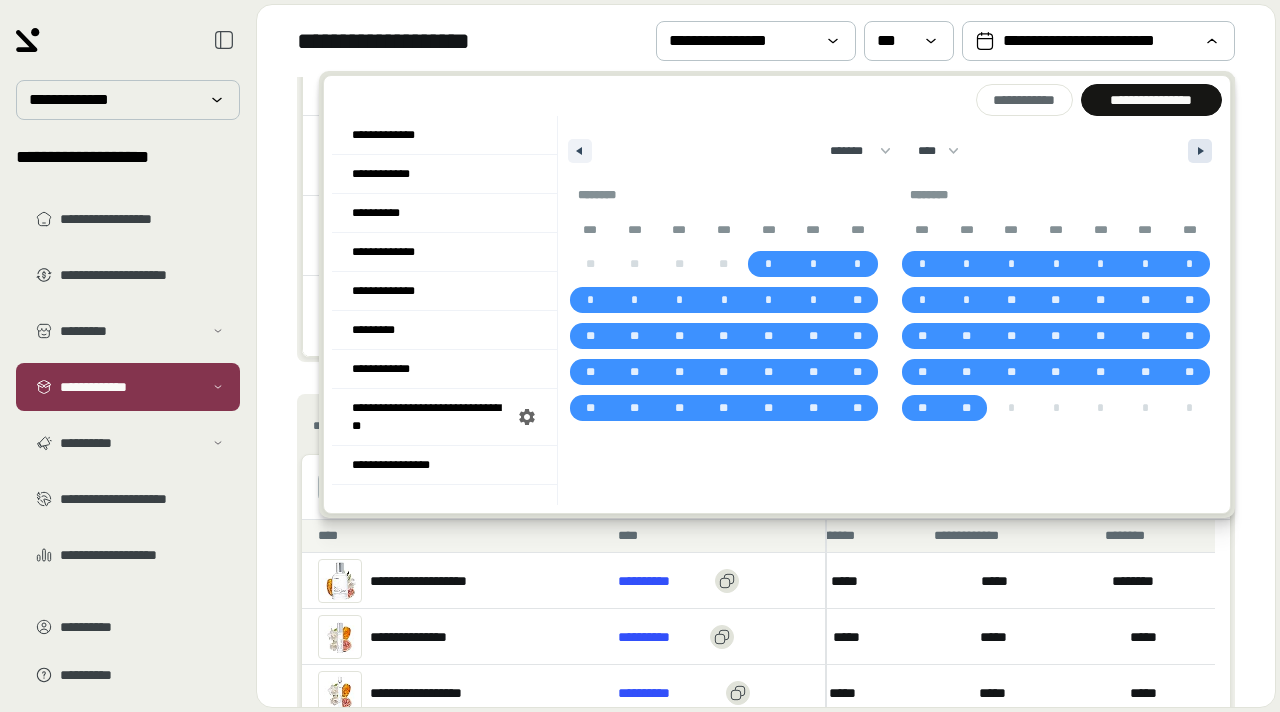click at bounding box center [1203, 151] 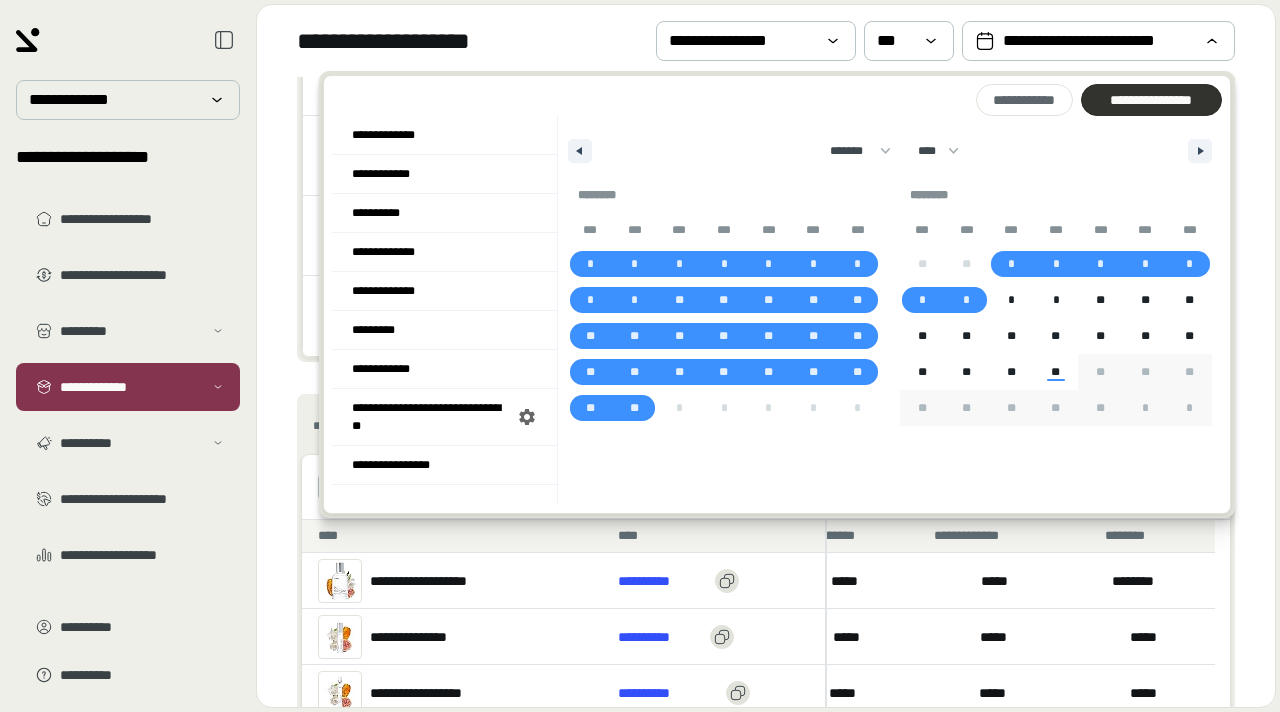 click on "**********" at bounding box center (1151, 100) 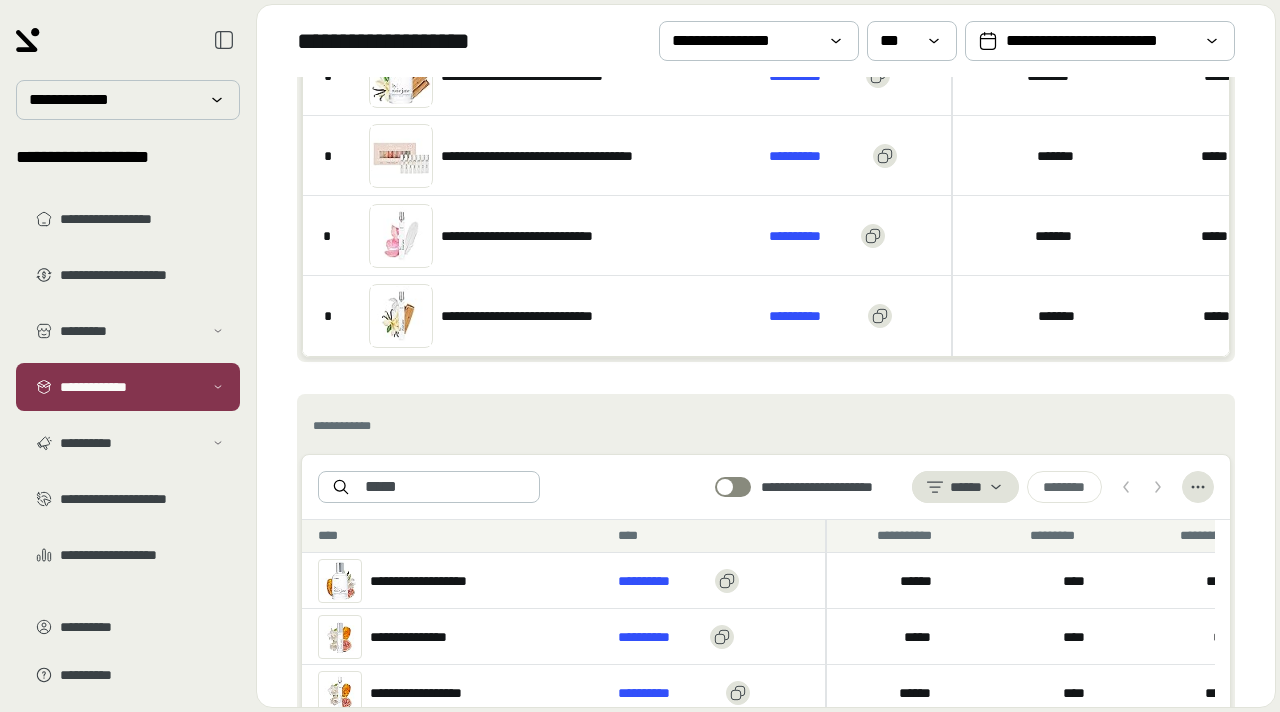 scroll, scrollTop: 0, scrollLeft: 1563, axis: horizontal 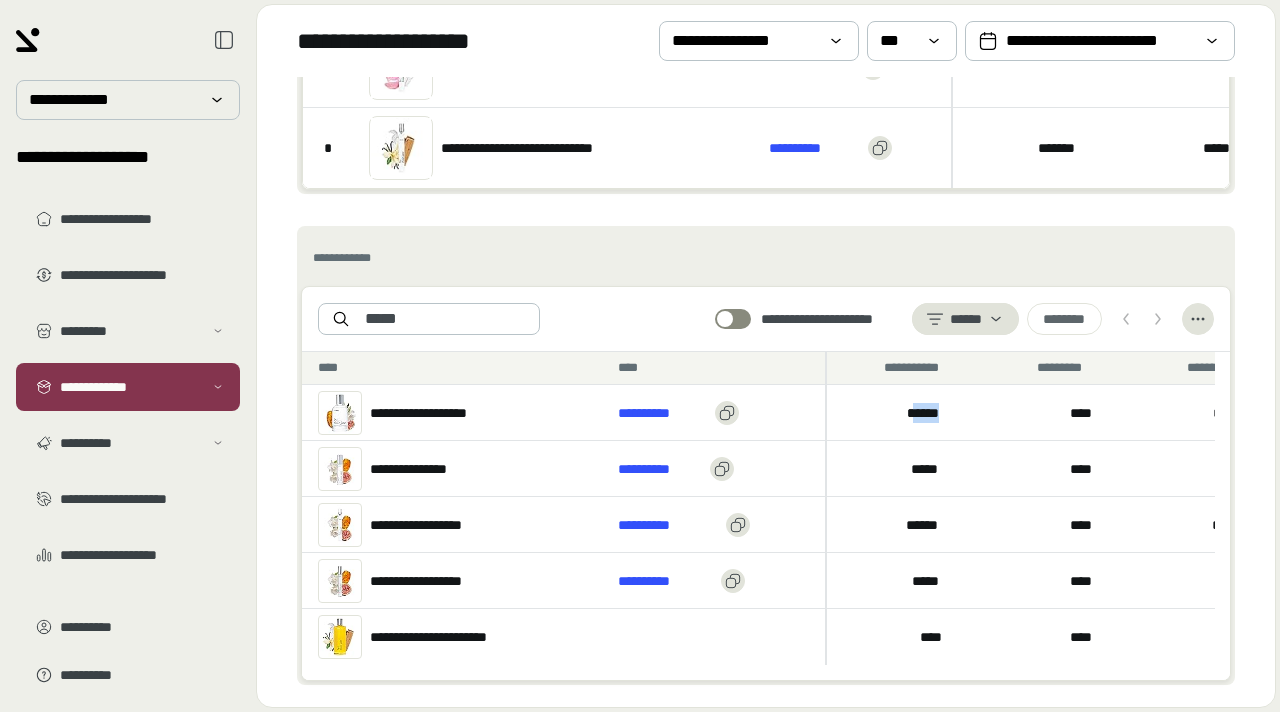 drag, startPoint x: 961, startPoint y: 430, endPoint x: 915, endPoint y: 430, distance: 46 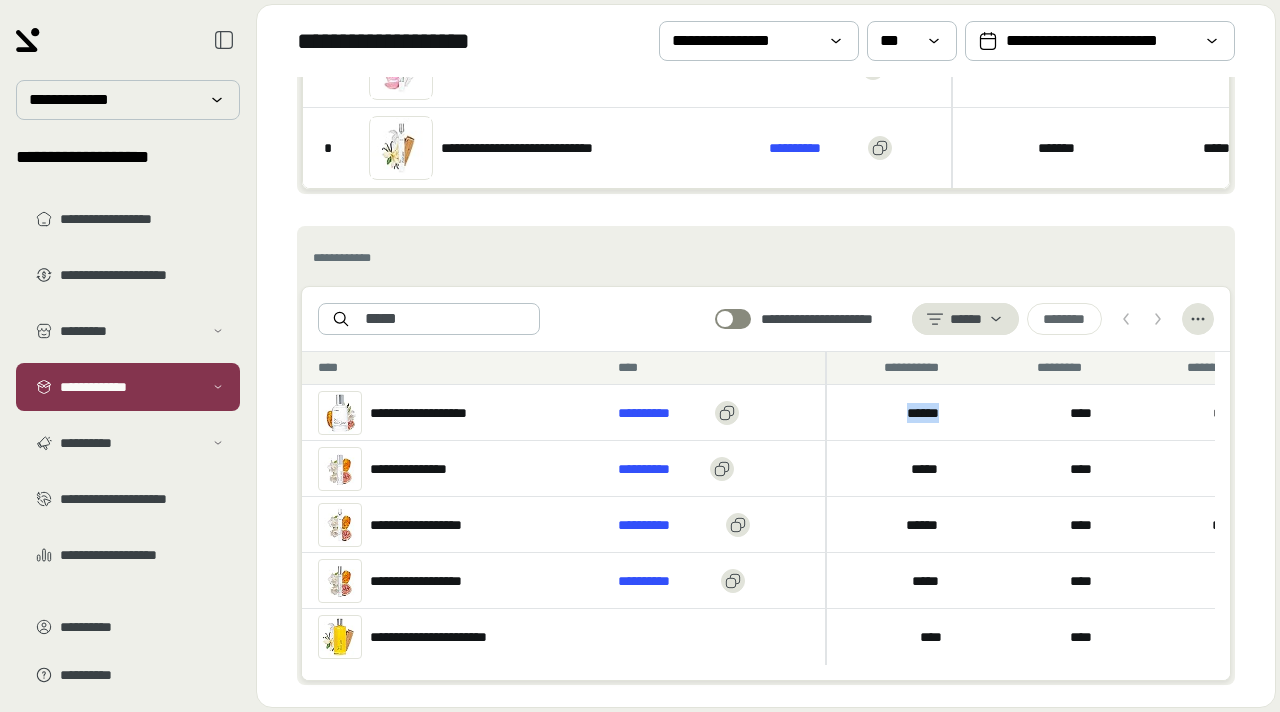 drag, startPoint x: 957, startPoint y: 427, endPoint x: 905, endPoint y: 427, distance: 52 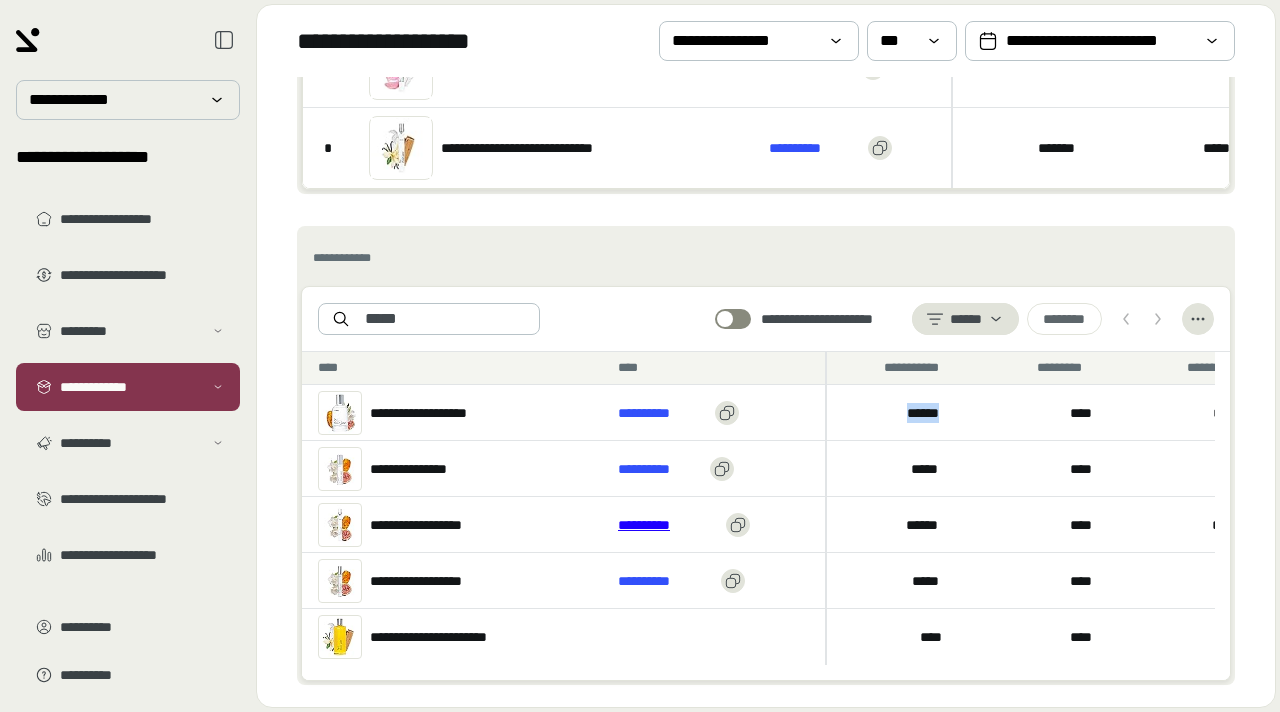 click on "**********" at bounding box center (668, 525) 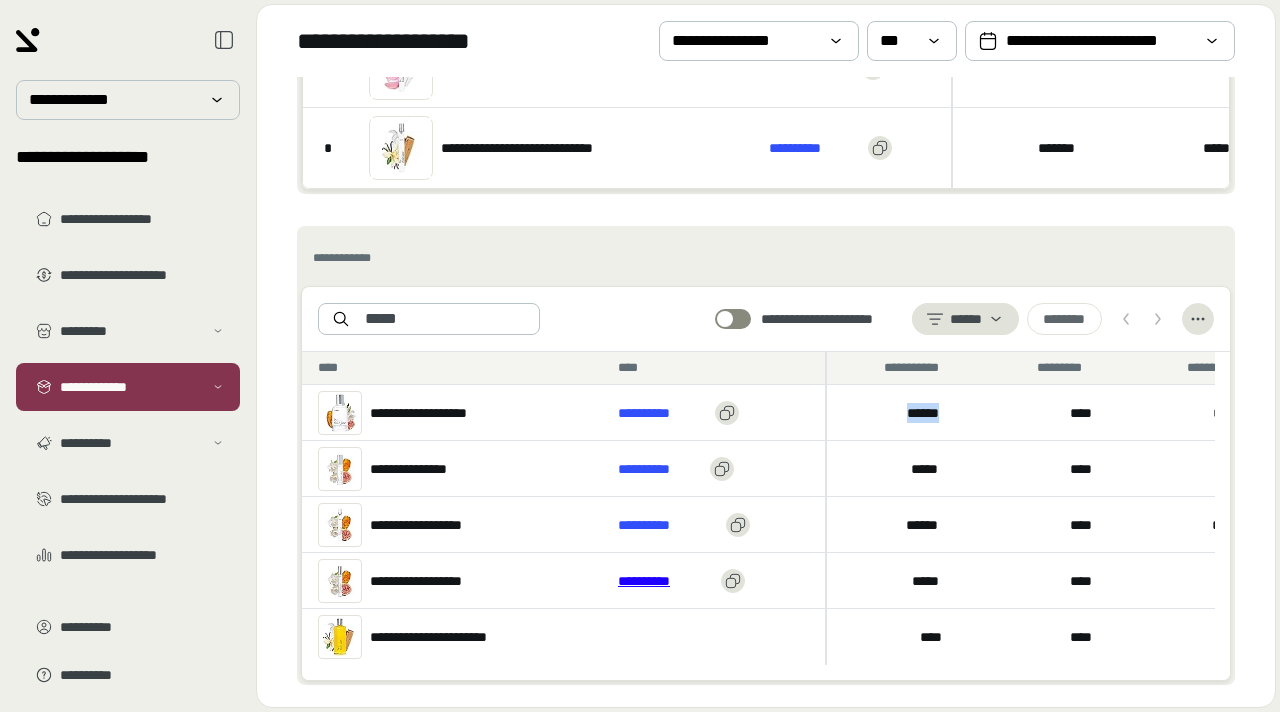 click on "**********" at bounding box center [665, 581] 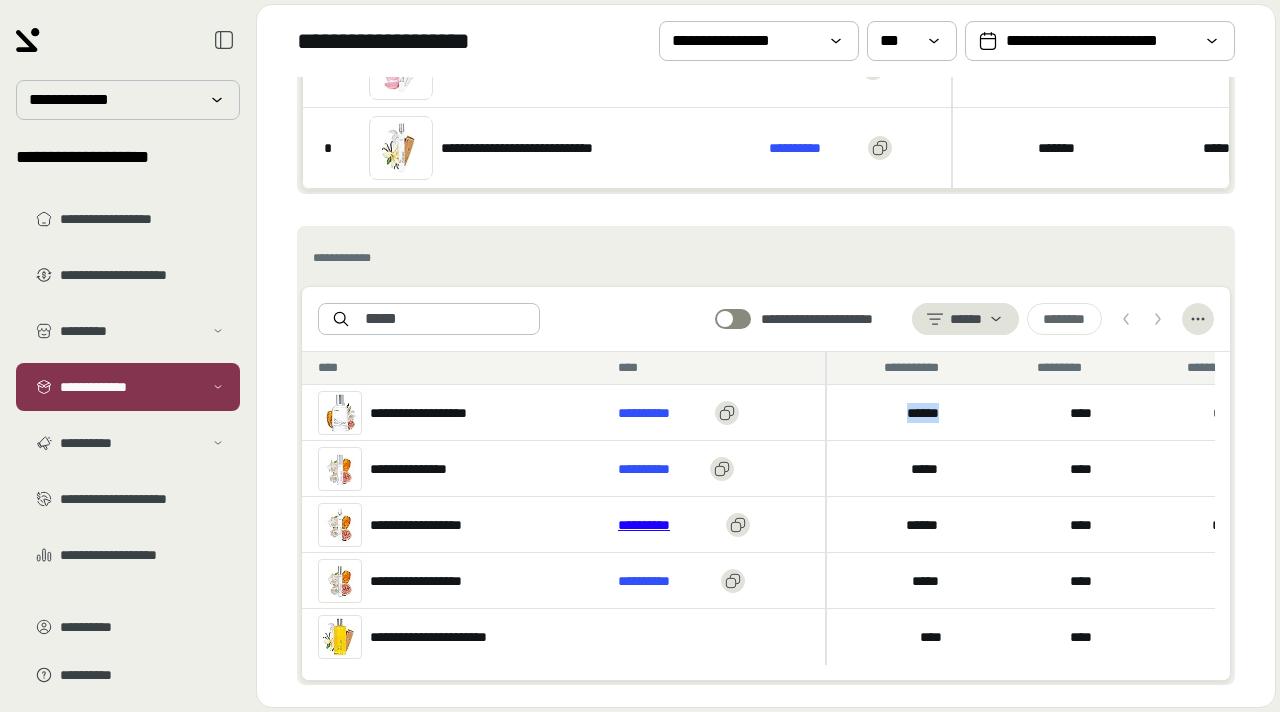 click on "**********" at bounding box center [668, 525] 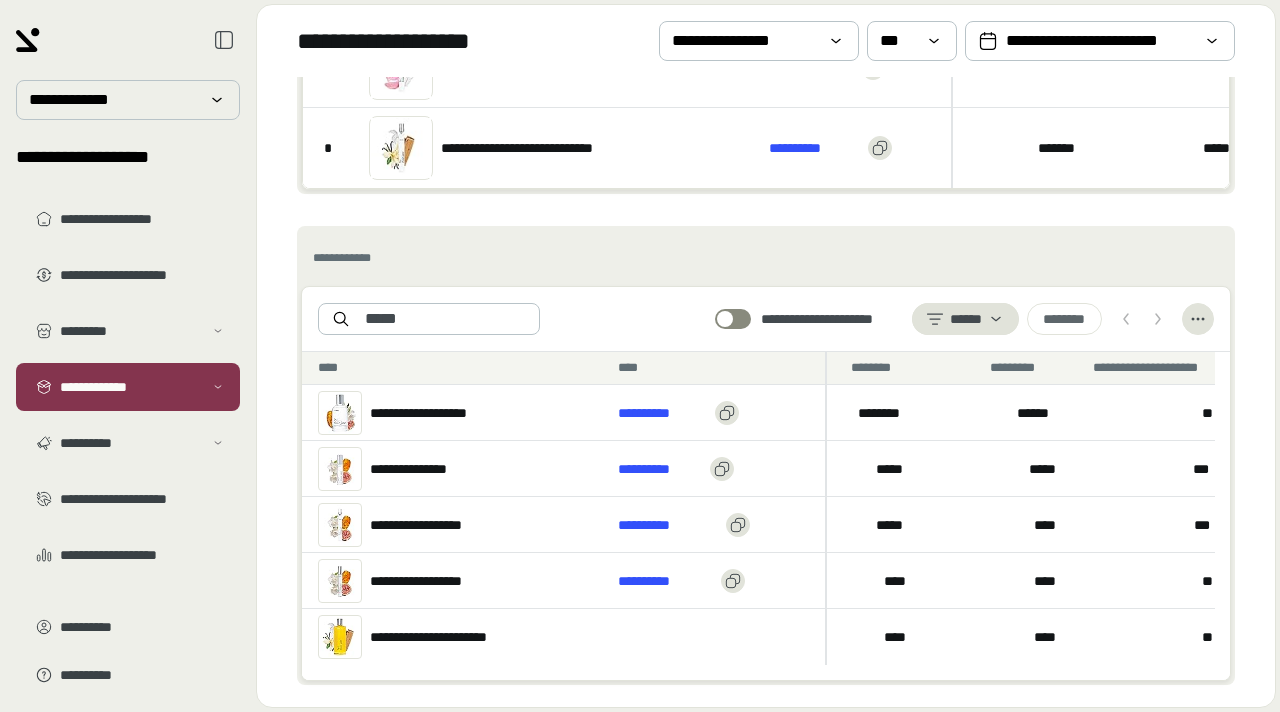 scroll, scrollTop: 0, scrollLeft: 2229, axis: horizontal 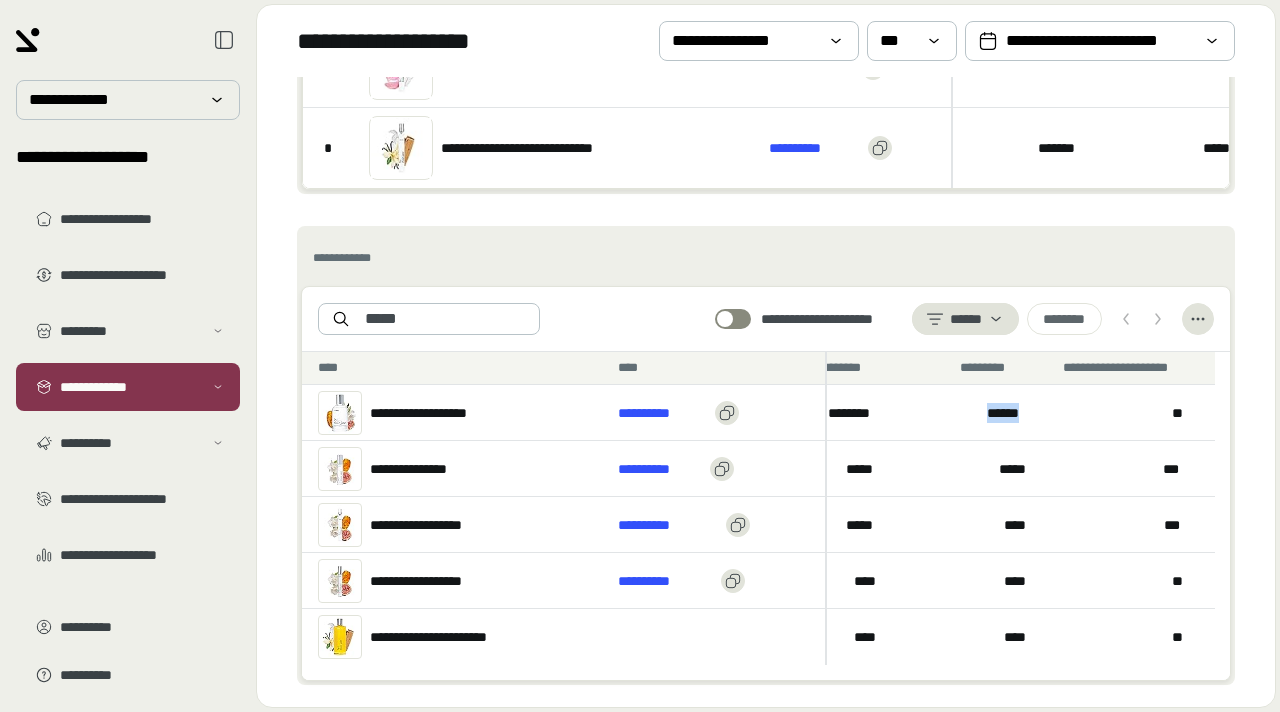 drag, startPoint x: 1040, startPoint y: 434, endPoint x: 986, endPoint y: 433, distance: 54.00926 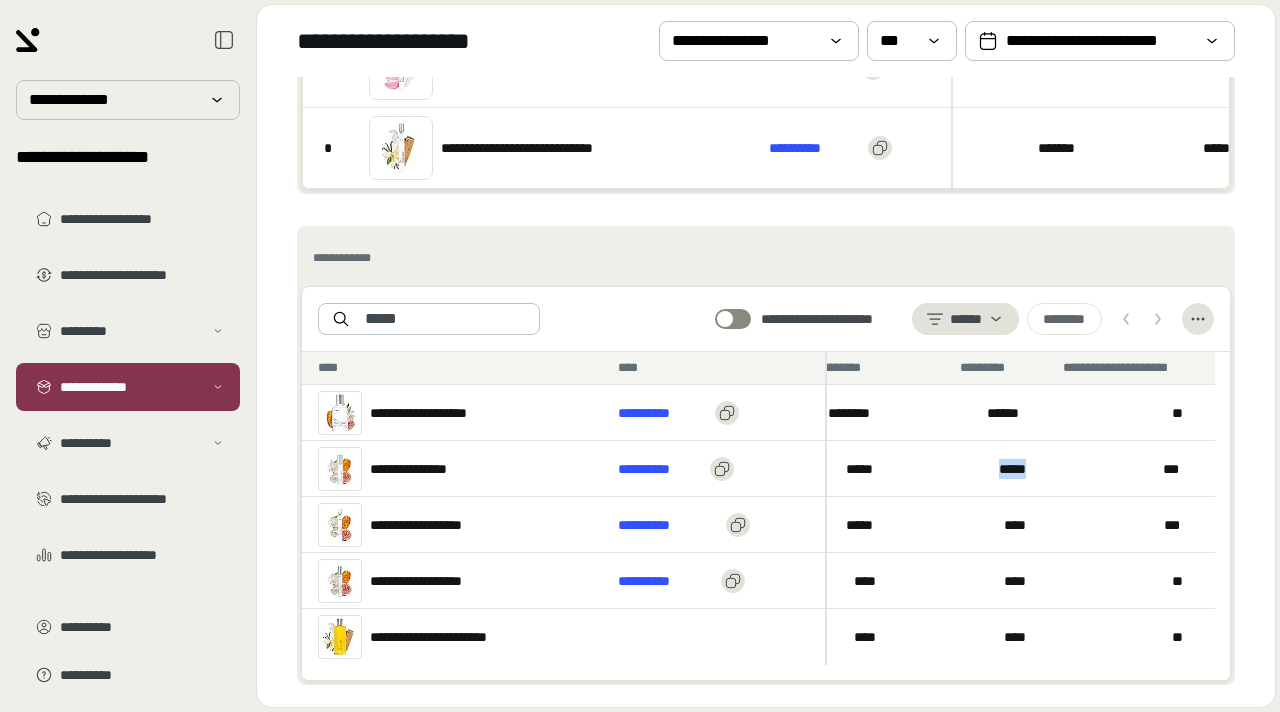drag, startPoint x: 1039, startPoint y: 483, endPoint x: 993, endPoint y: 483, distance: 46 